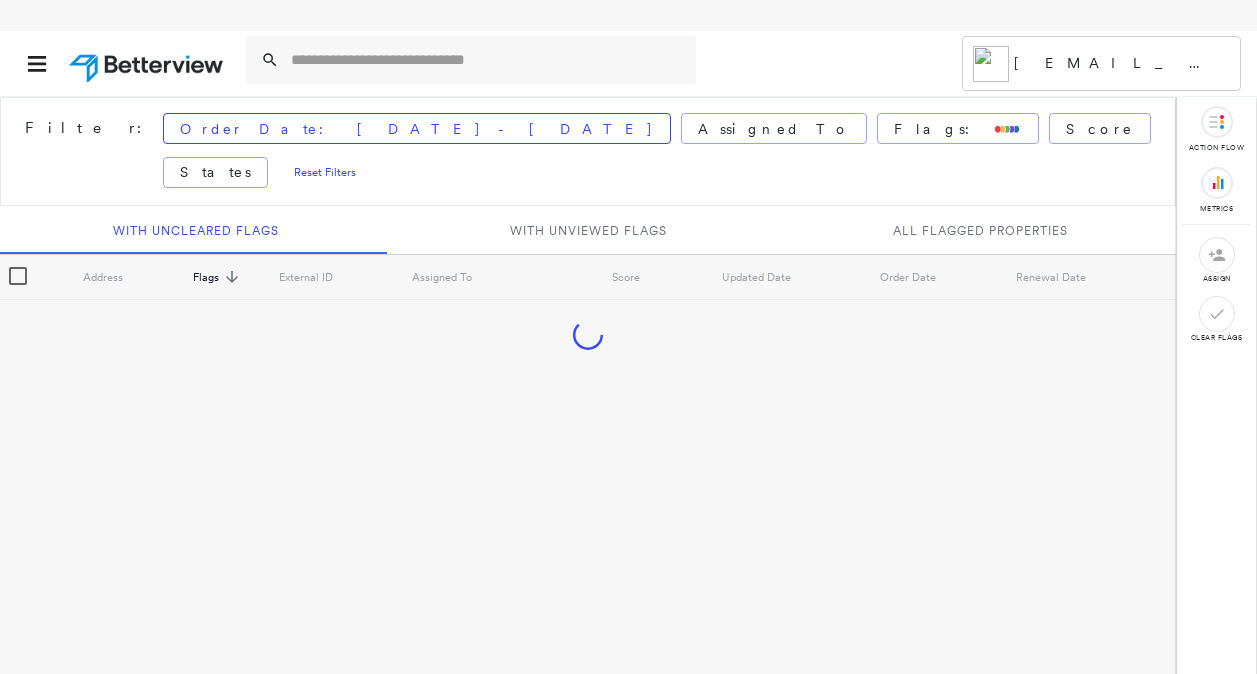 scroll, scrollTop: 0, scrollLeft: 0, axis: both 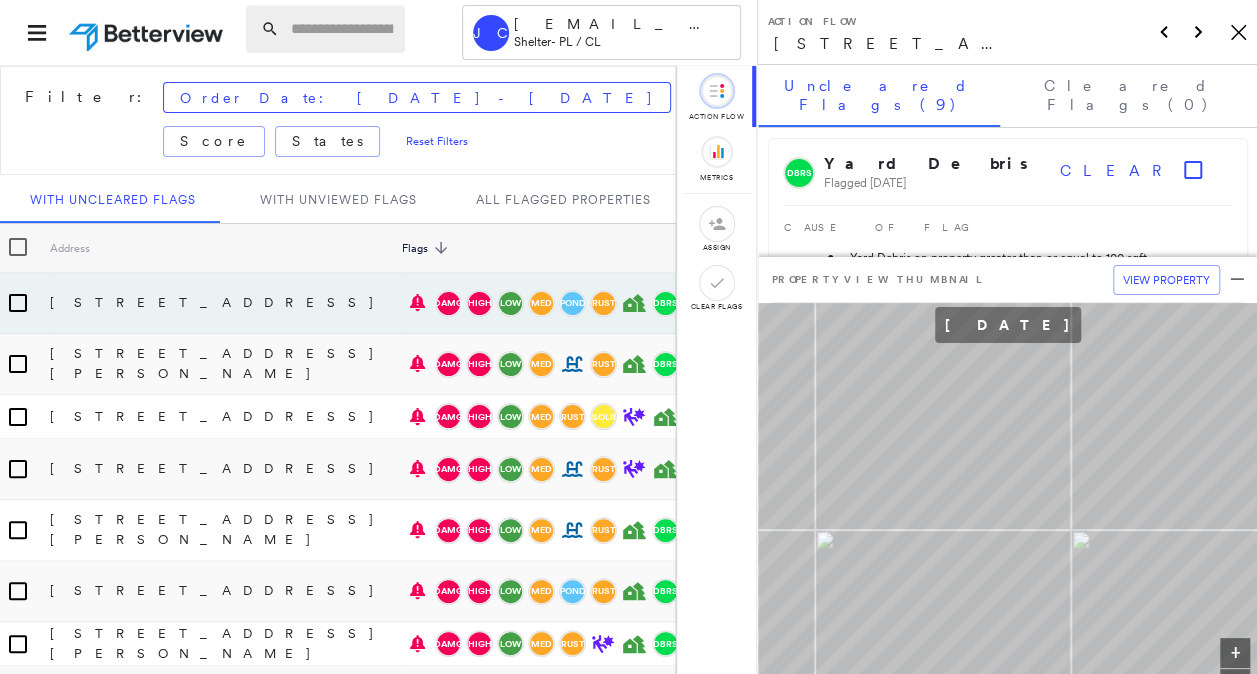 click at bounding box center (342, 29) 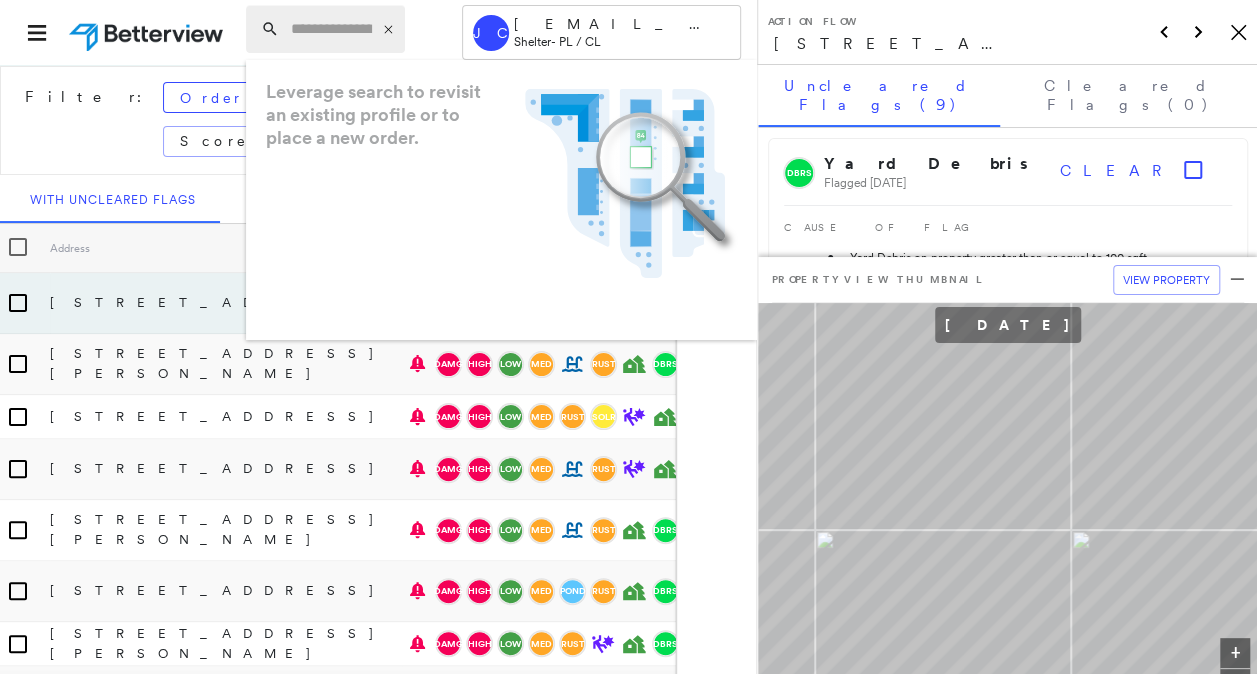 click at bounding box center (331, 29) 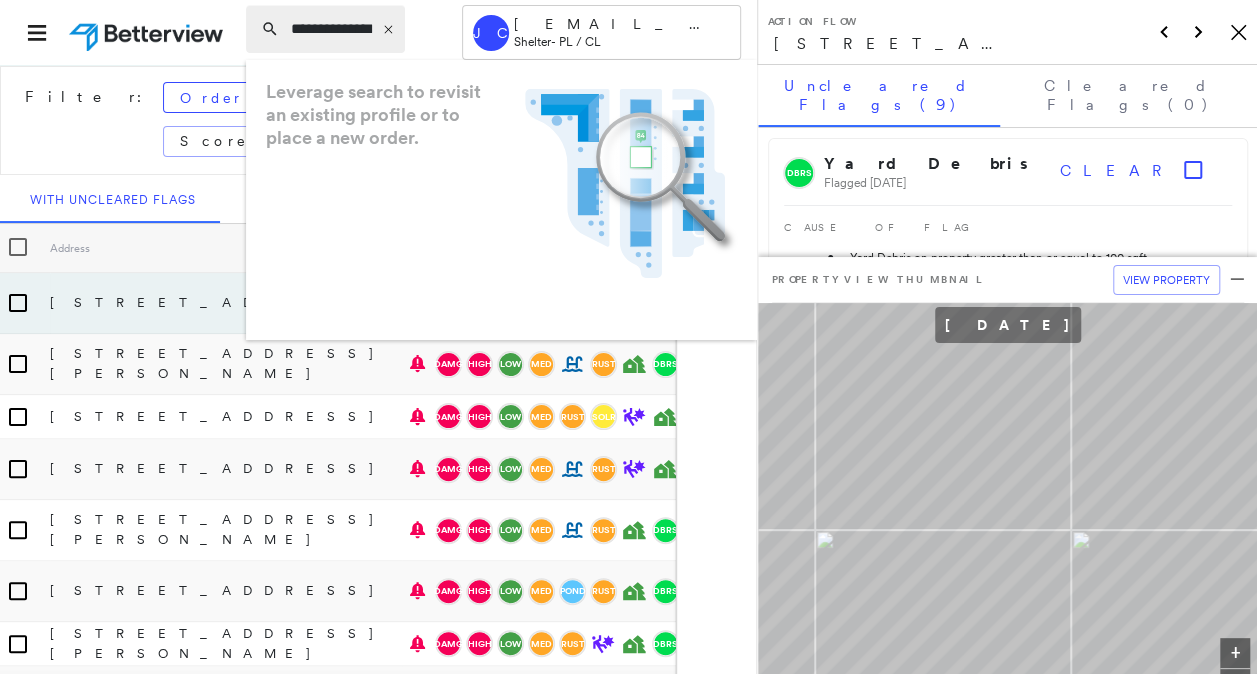 scroll, scrollTop: 0, scrollLeft: 32, axis: horizontal 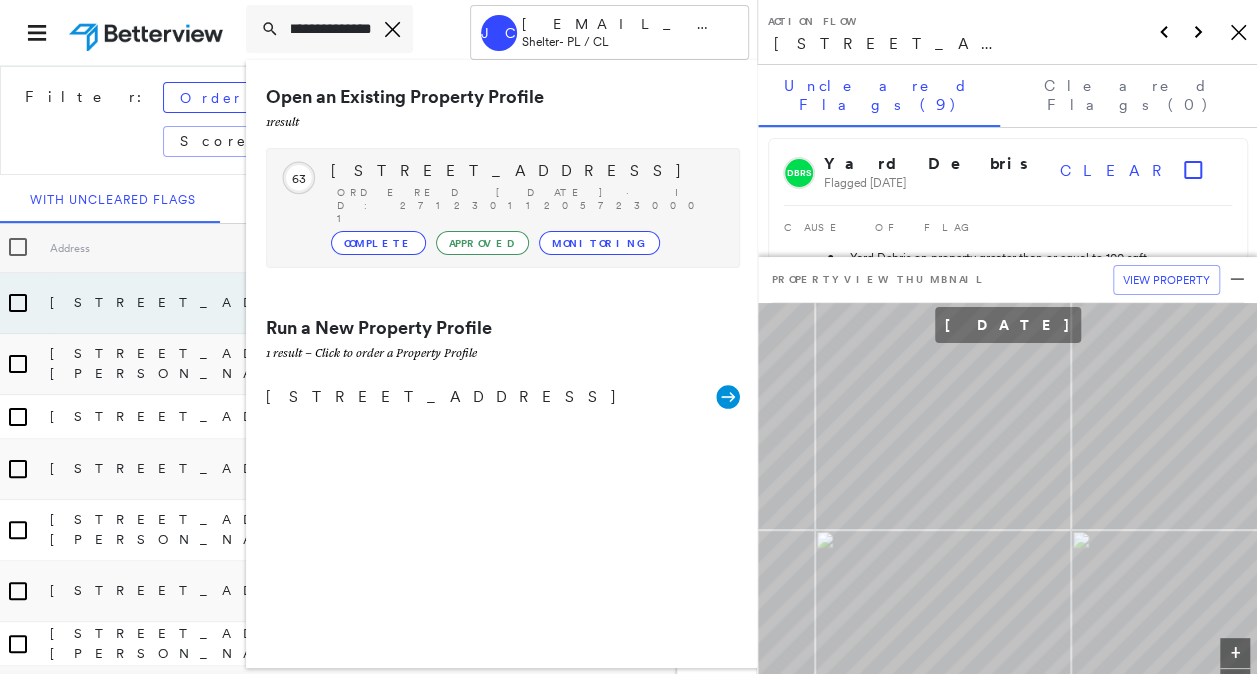 type on "**********" 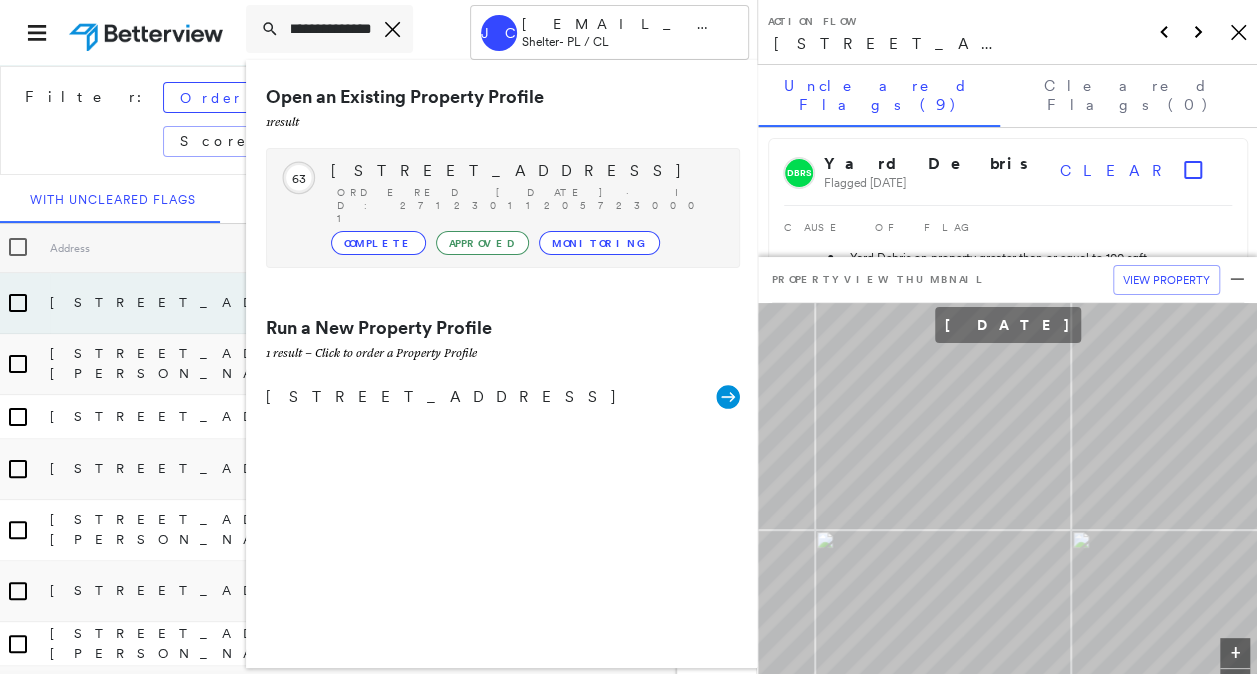 click on "9891 BETHEL RD, OLIVE BRANCH, MS 38654 Ordered 09/16/24 · ID: 271230112057230001 Complete Approved Monitoring" at bounding box center [525, 208] 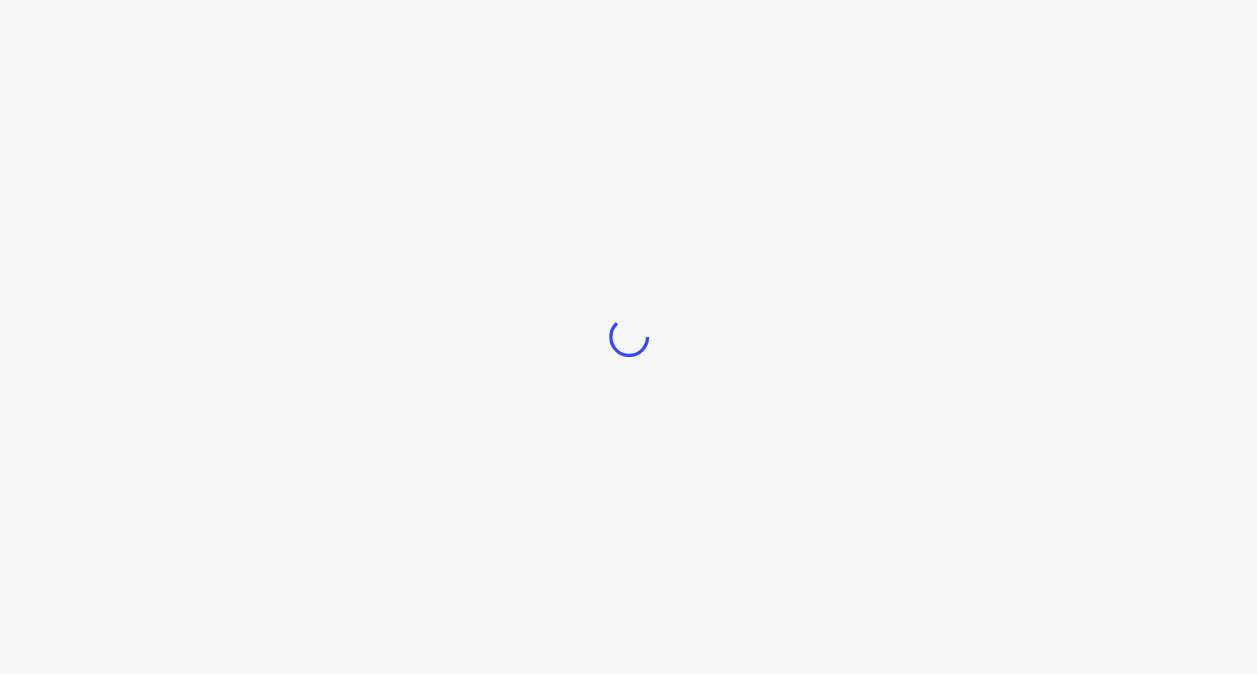 scroll, scrollTop: 0, scrollLeft: 0, axis: both 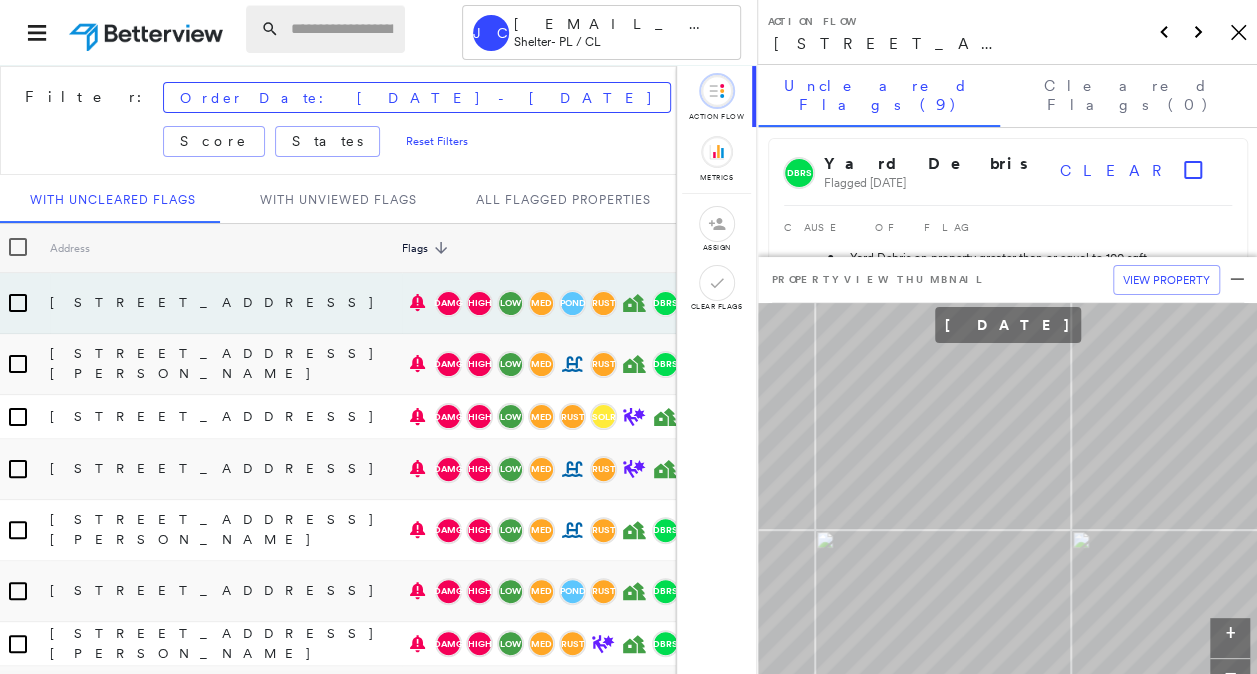 click at bounding box center [342, 29] 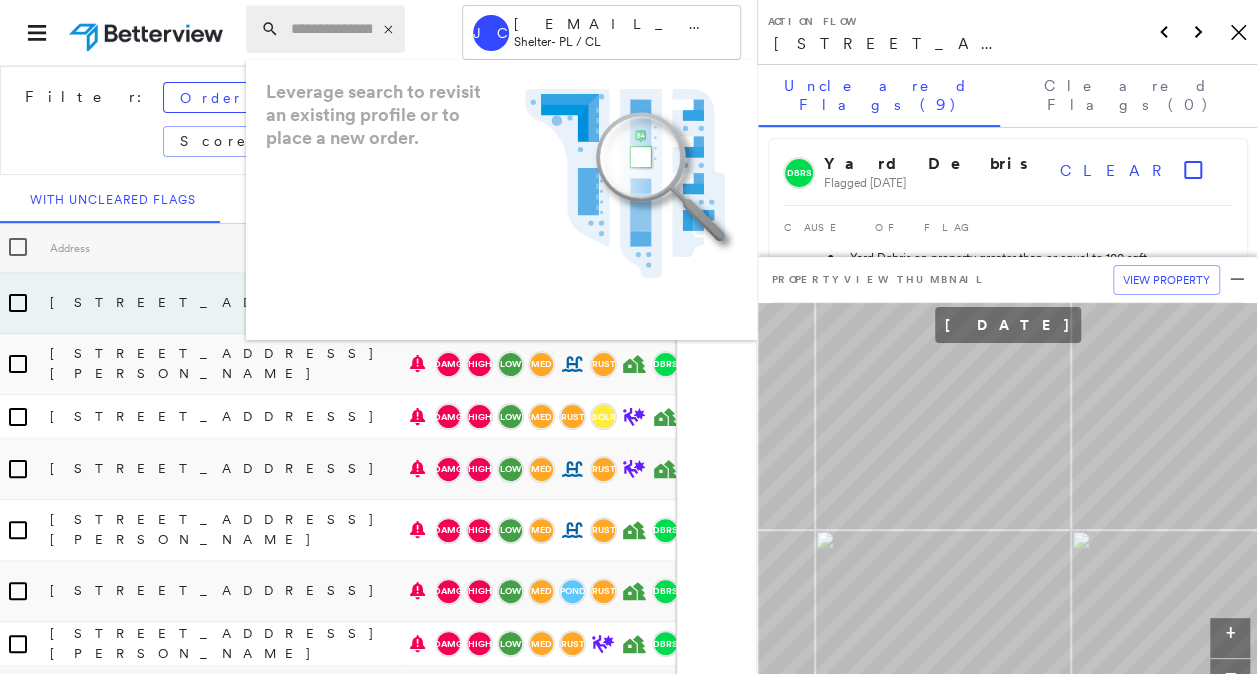 paste on "**********" 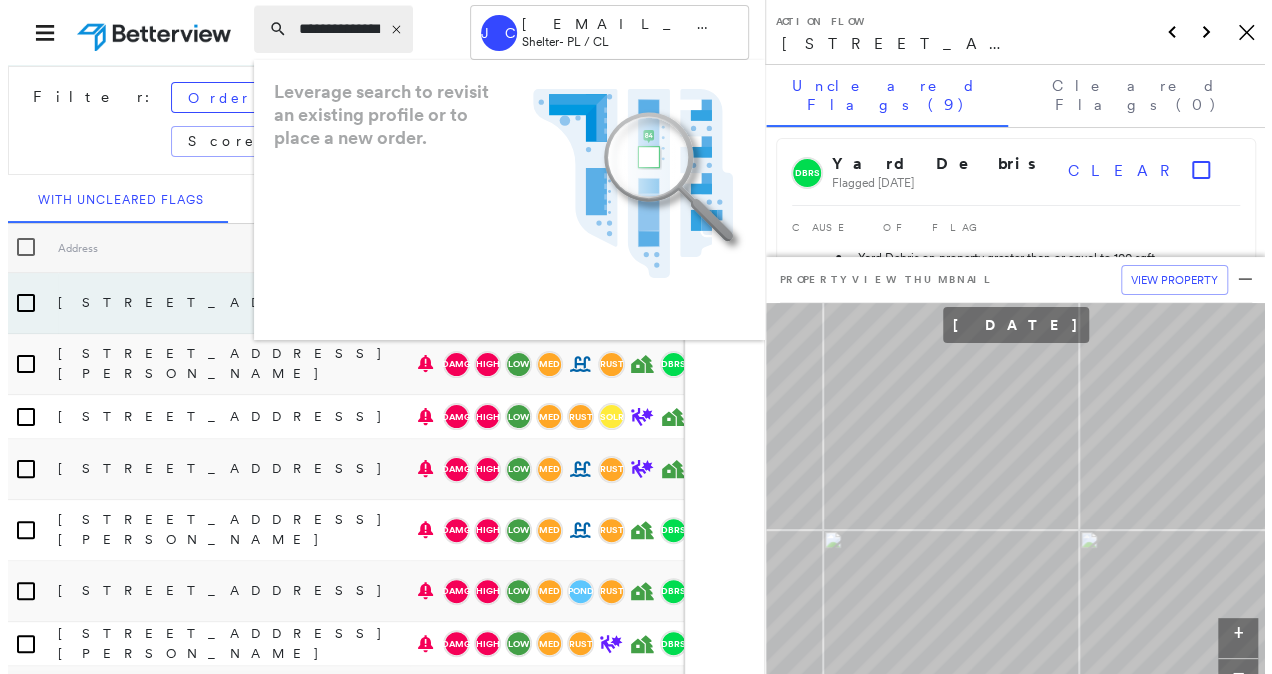 scroll, scrollTop: 0, scrollLeft: 32, axis: horizontal 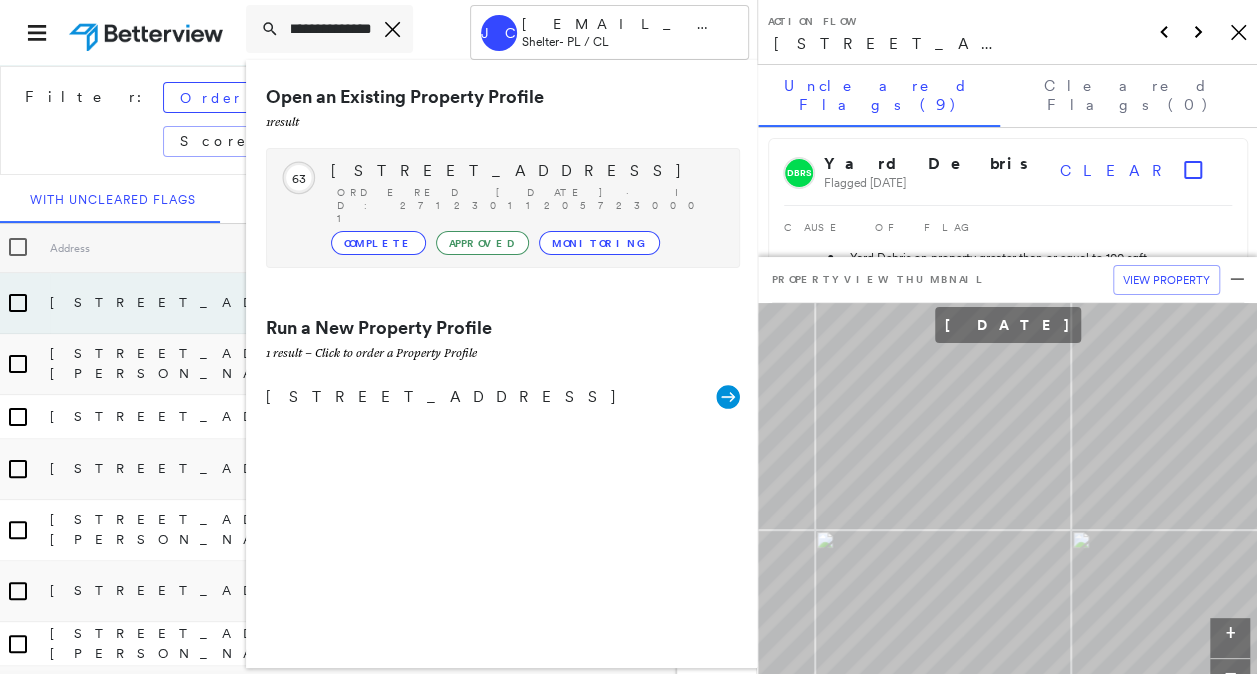click on "9891 BETHEL RD, OLIVE BRANCH, MS 38654" at bounding box center [525, 171] 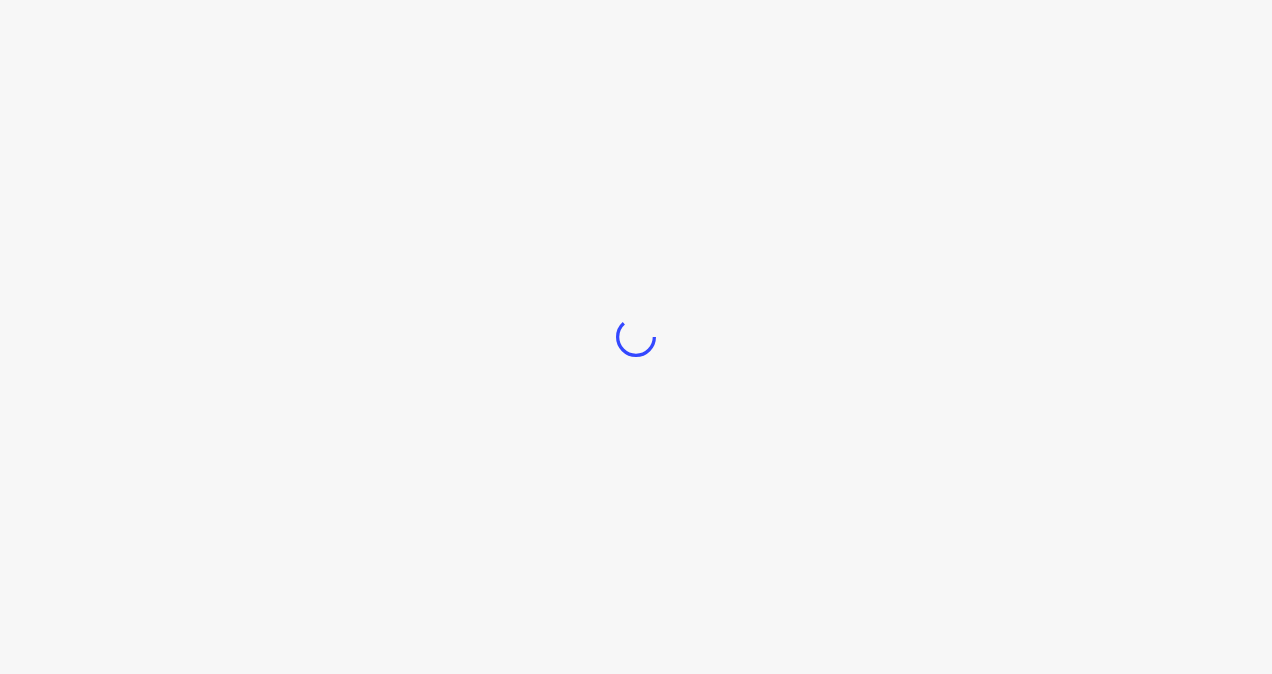 scroll, scrollTop: 0, scrollLeft: 0, axis: both 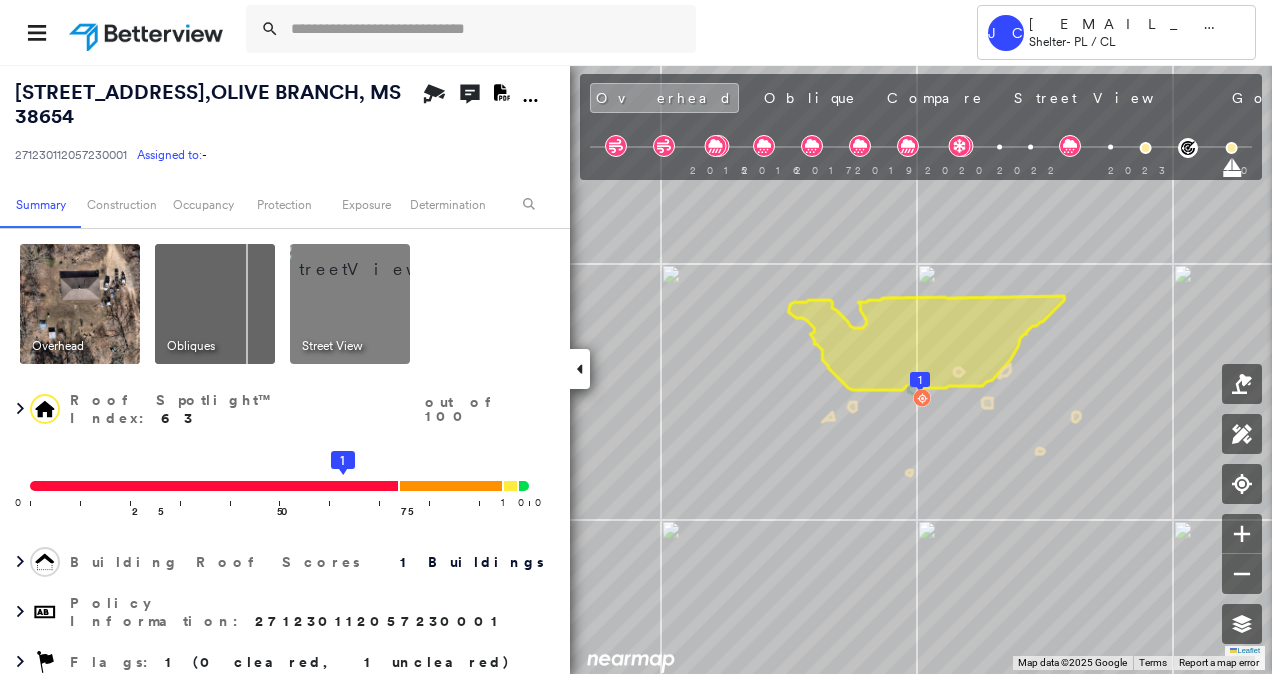 click 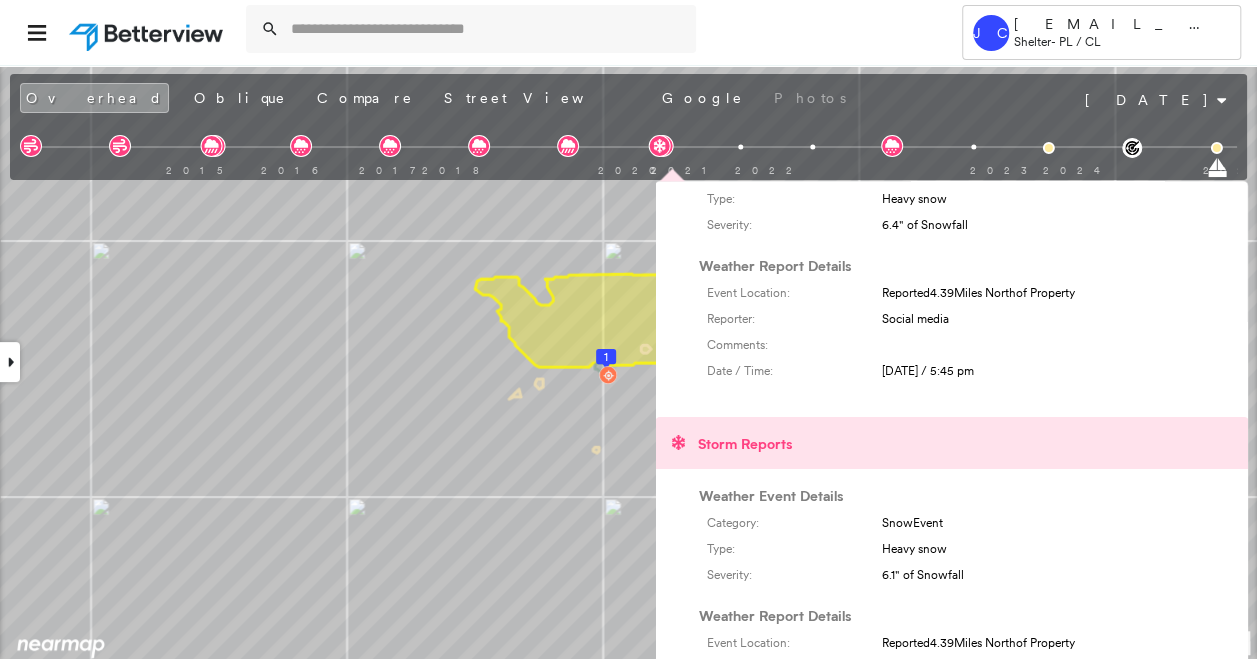 scroll, scrollTop: 194, scrollLeft: 0, axis: vertical 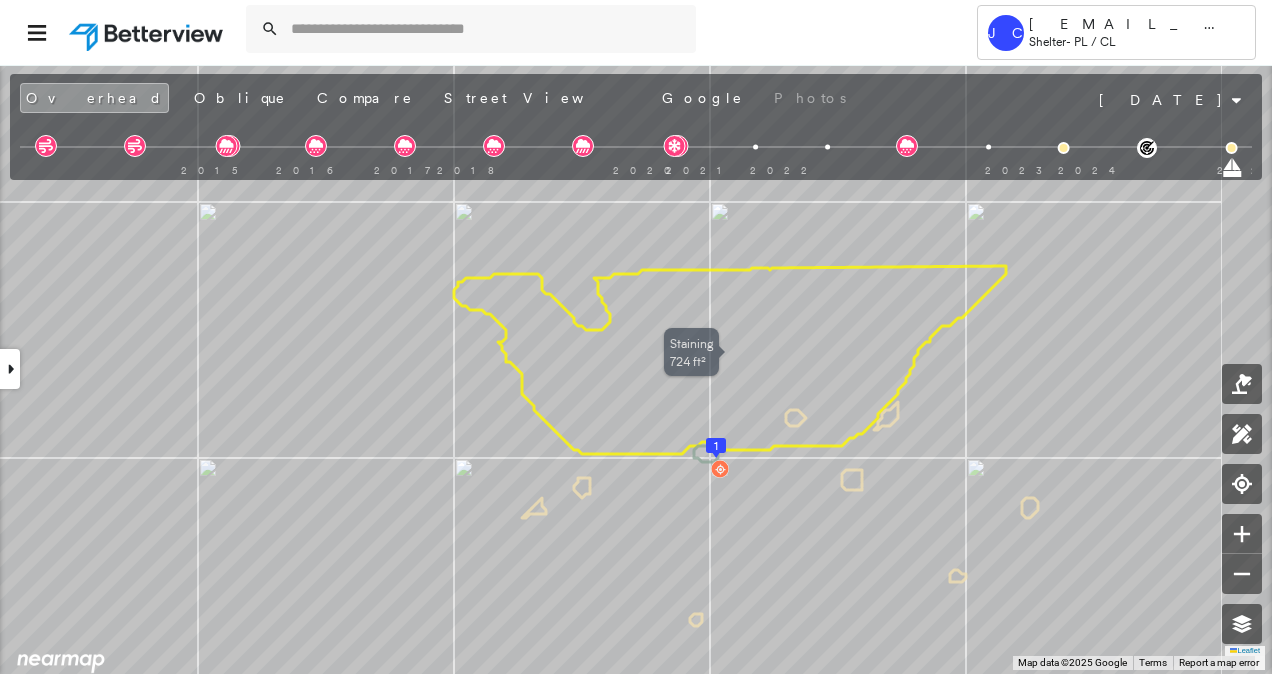 drag, startPoint x: 720, startPoint y: 328, endPoint x: 652, endPoint y: 395, distance: 95.462036 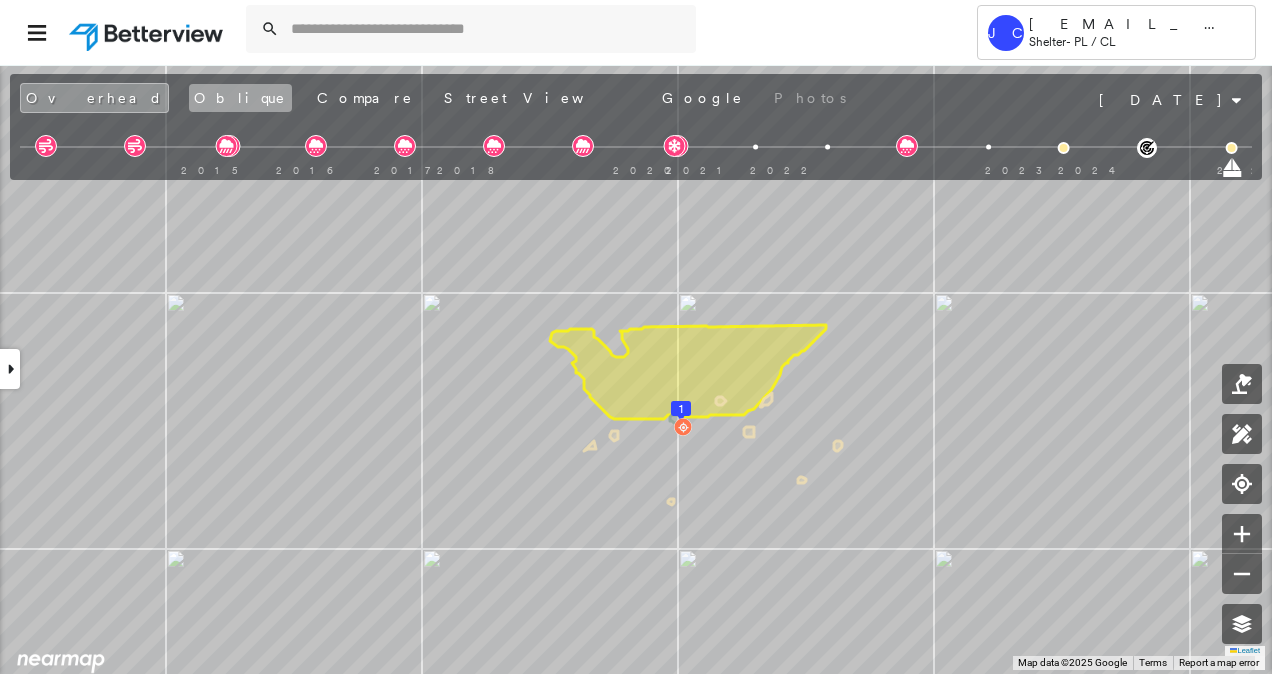 click on "Oblique" at bounding box center [240, 98] 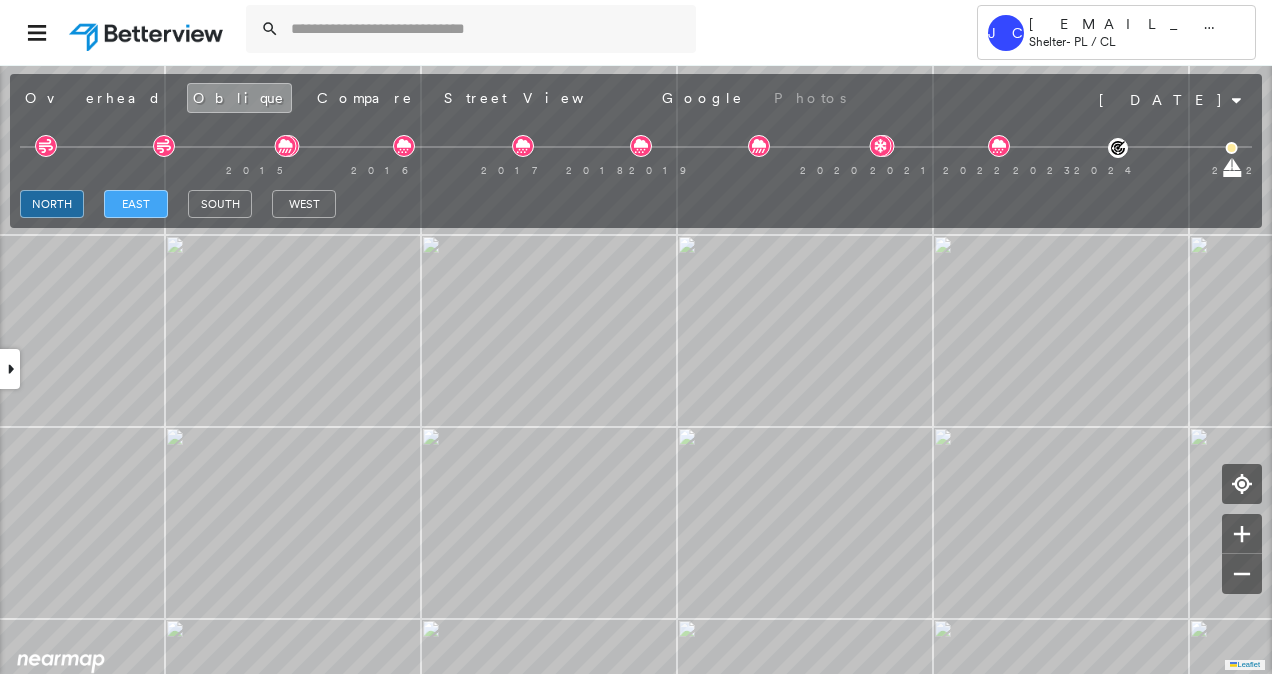 click on "east" at bounding box center (136, 204) 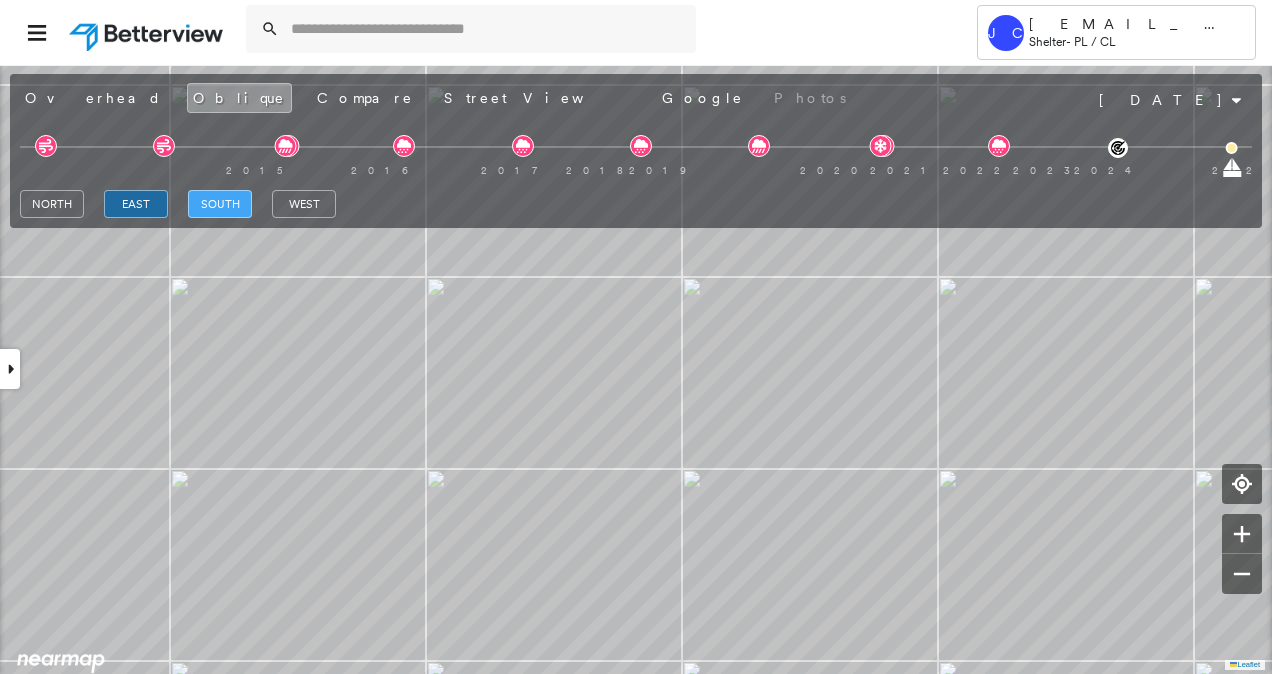 click on "south" at bounding box center (220, 204) 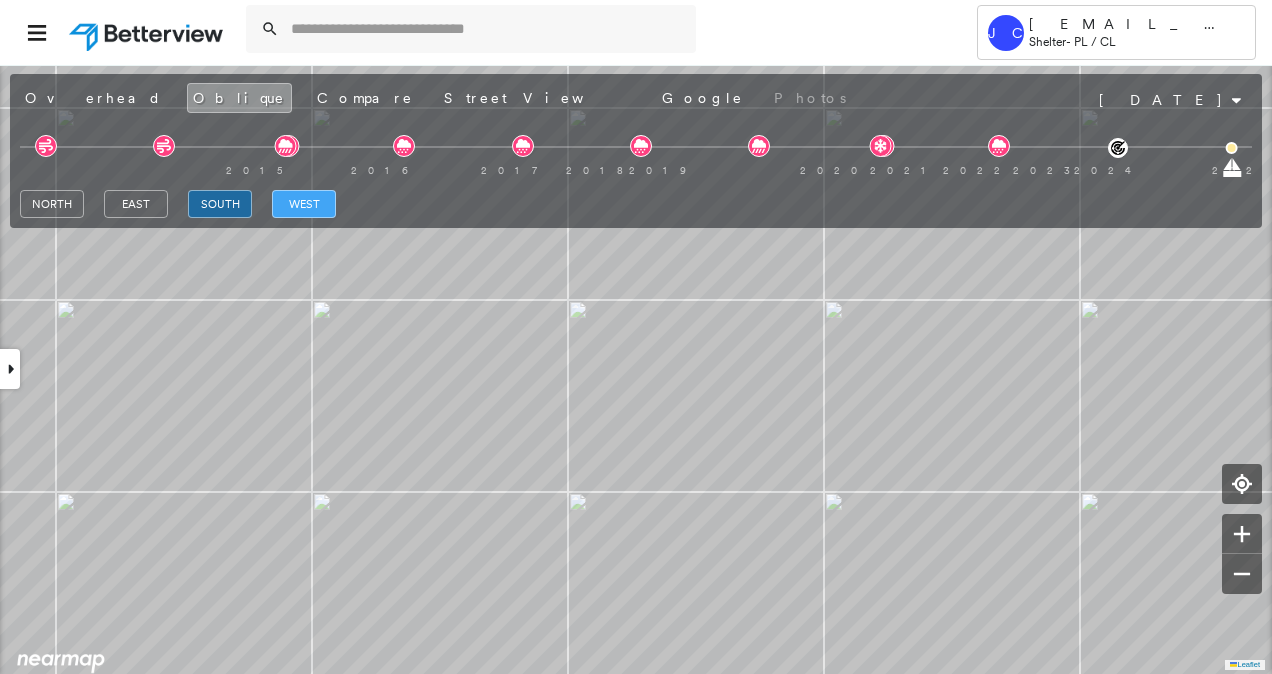 click on "west" at bounding box center [304, 204] 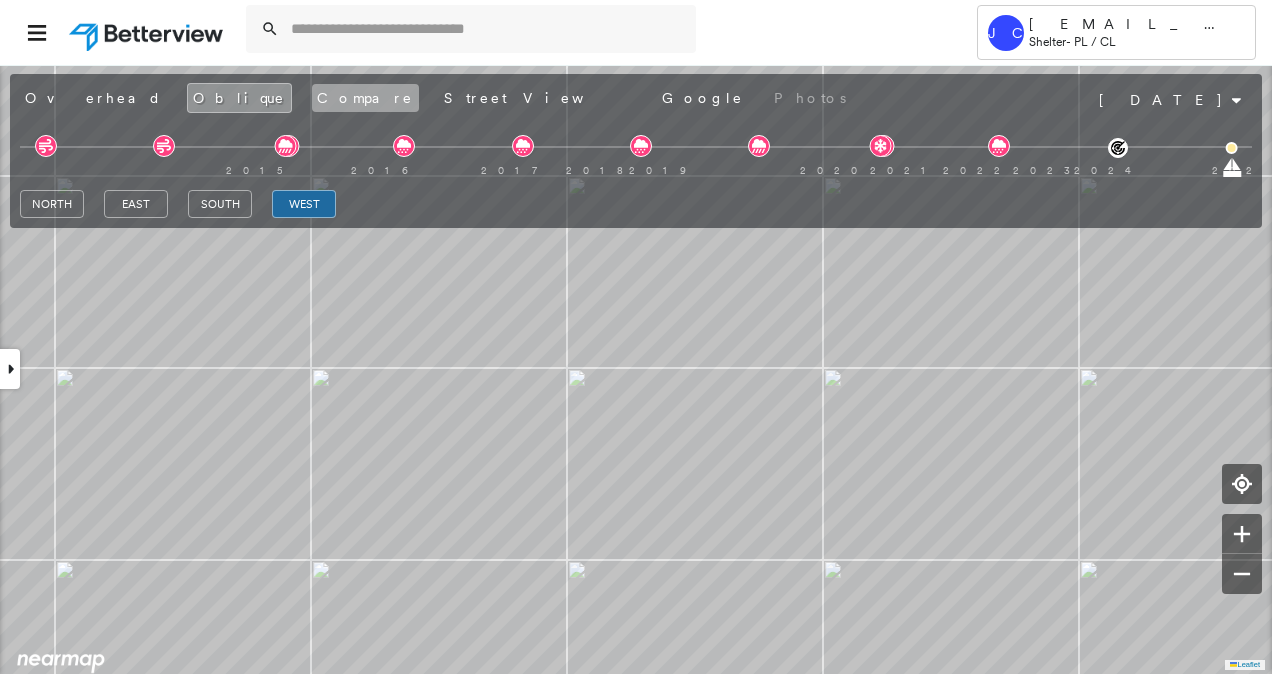 click on "Compare" at bounding box center [365, 98] 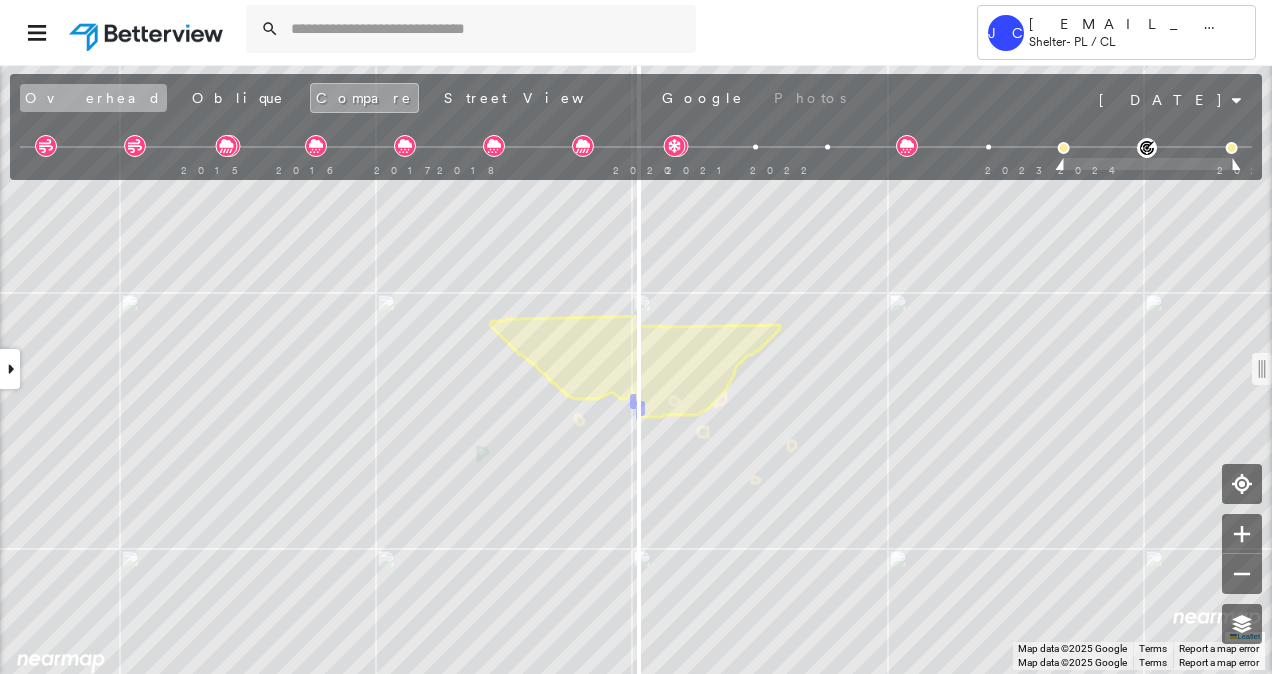 click on "Overhead" at bounding box center (93, 98) 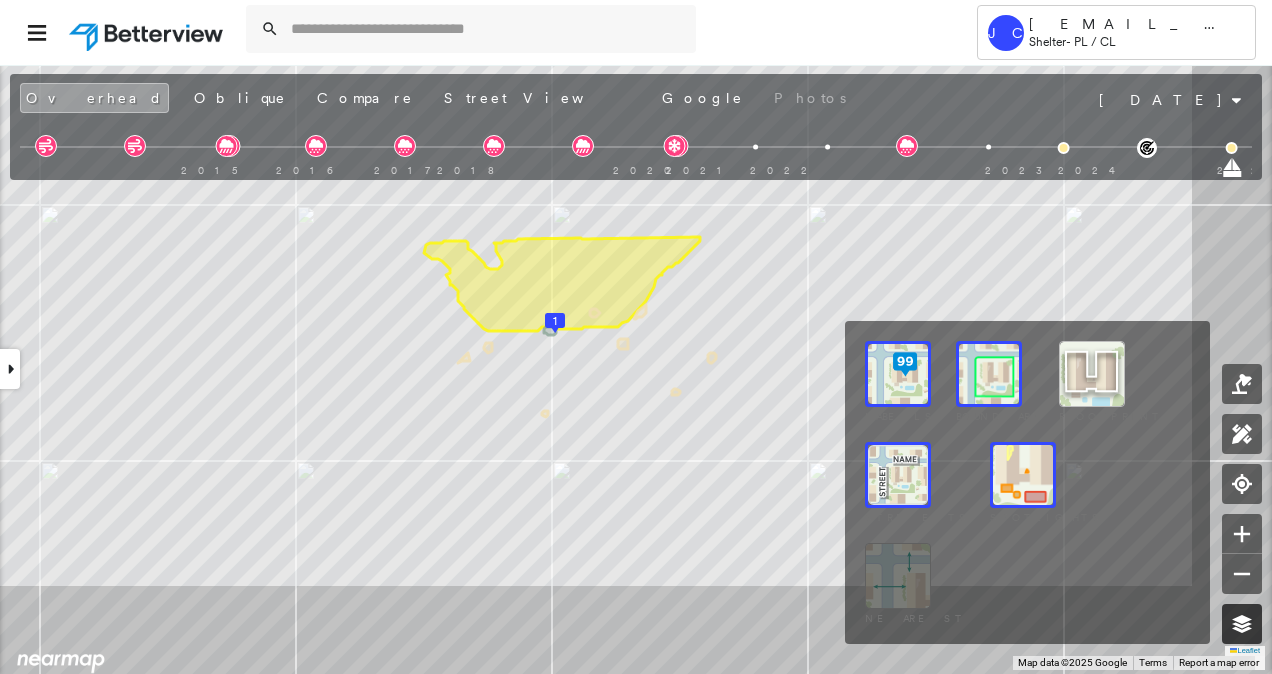 click 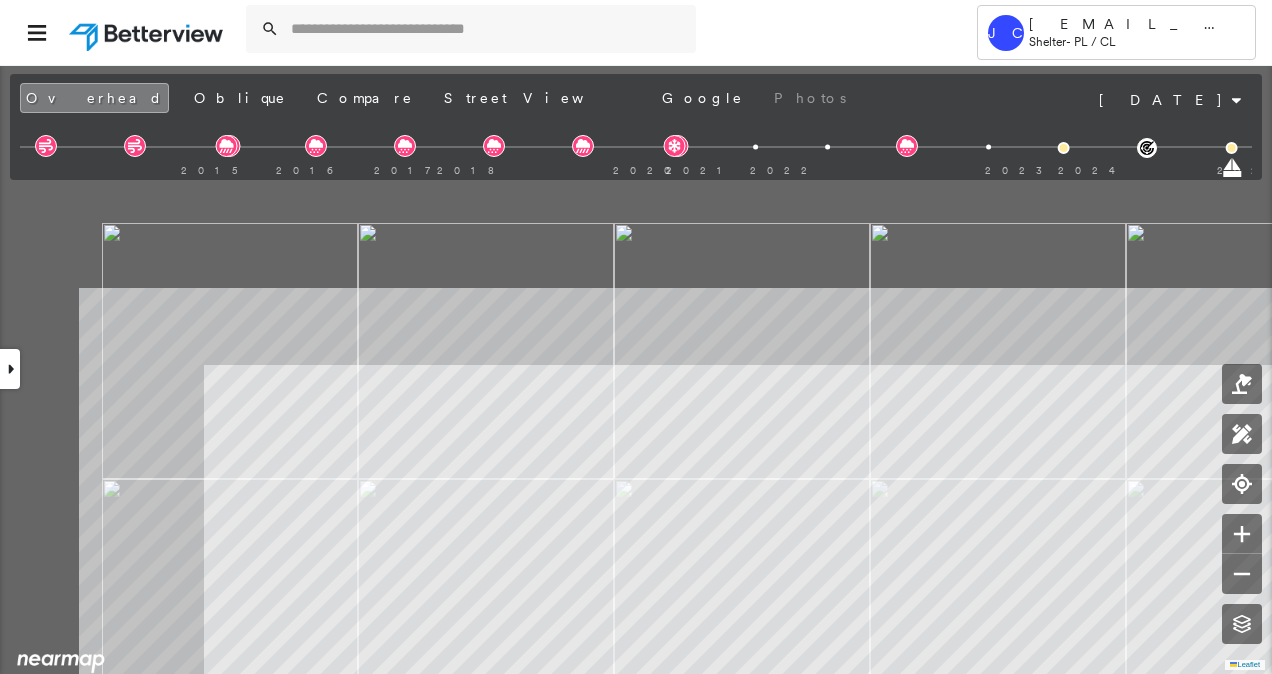 click on "Tower JC JThomas@ShelterInsurance.com Shelter  -   PL / CL 9891 BETHEL RD ,  OLIVE BRANCH, MS 38654 271230112057230001 Assigned to:  - Assigned to:  - 271230112057230001 Assigned to:  - Open Comments Download PDF Report Summary Construction Occupancy Protection Exposure Determination Overhead Obliques Street View Roof Spotlight™ Index :  63-63 out of 100 0 100 25 50 75 1 Building Roof Scores 1 Buildings Policy Information :  271230112057230001 Flags :  1 (0 cleared, 1 uncleared) Construction Roof Spotlights :  Staining, Vent, Satellite Dish Property Features Roof Size & Shape :  1 building  - Hip | Asphalt Shingle BuildZoom - Building Permit Data and Analysis Occupancy Place Detail Protection Exposure FEMA Risk Index Wind Claim Predictor: More Risky 2   out of  5 Additional Perils Determination Flags :  1 (0 cleared, 1 uncleared) Uncleared Flags (1) Cleared Flags  (0) MED Medium Priority Flagged 09/16/24 Clear Action Taken New Entry History Quote/New Business Terms & Conditions Added ACV Endorsement General" at bounding box center [636, 337] 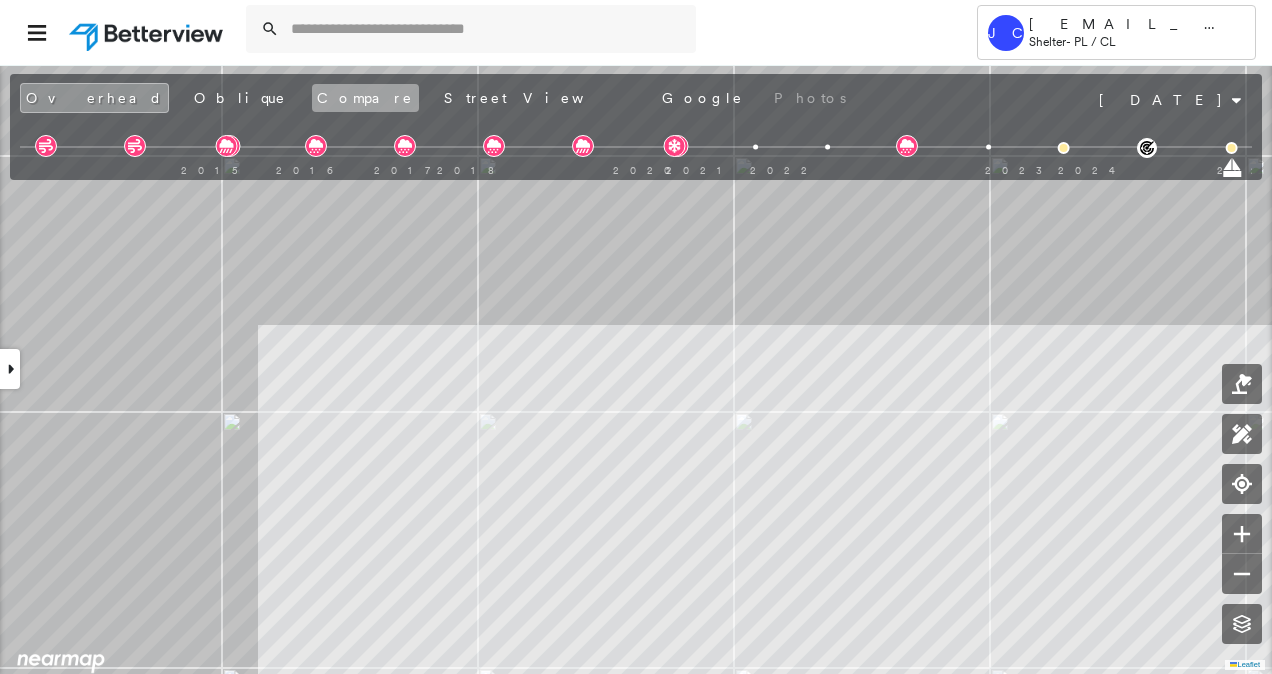 click on "Compare" at bounding box center [365, 98] 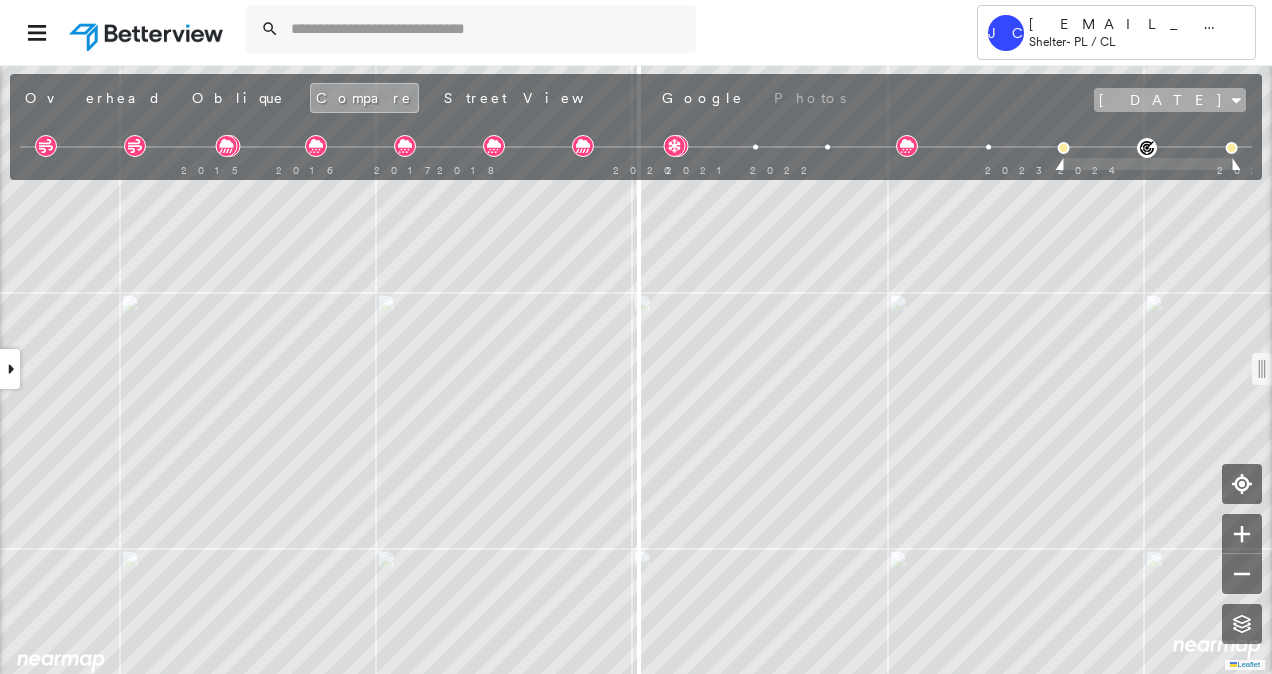 click 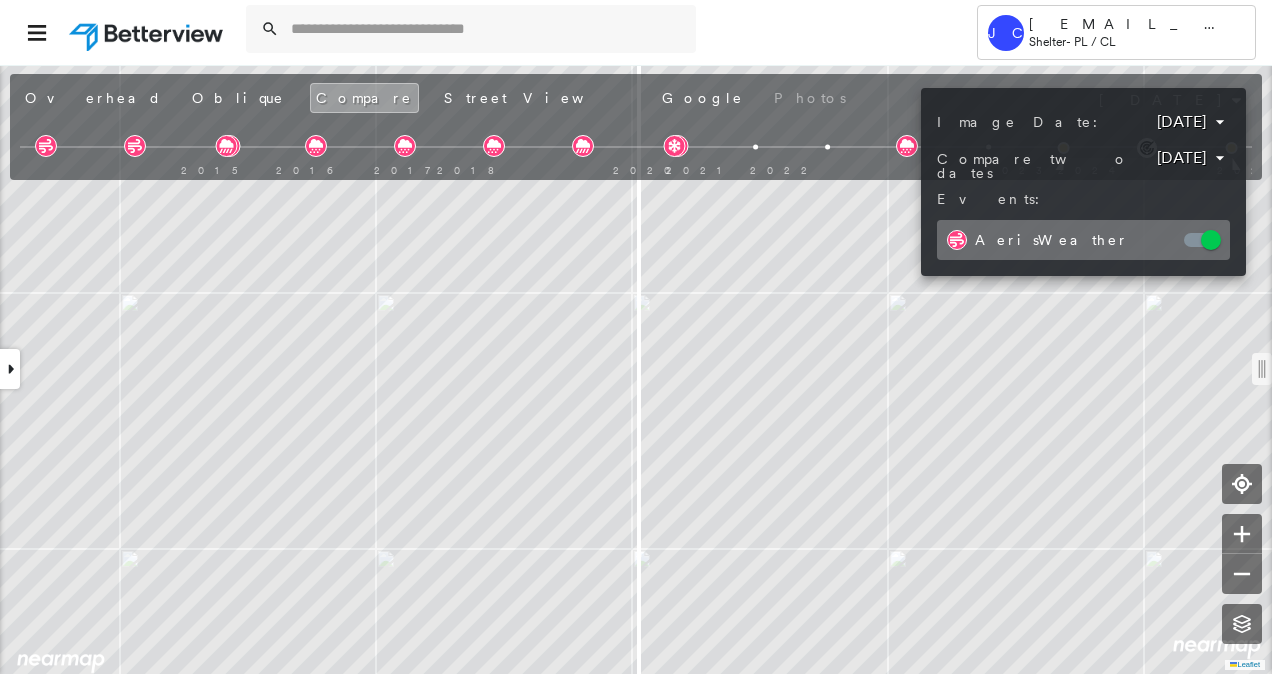click at bounding box center (636, 337) 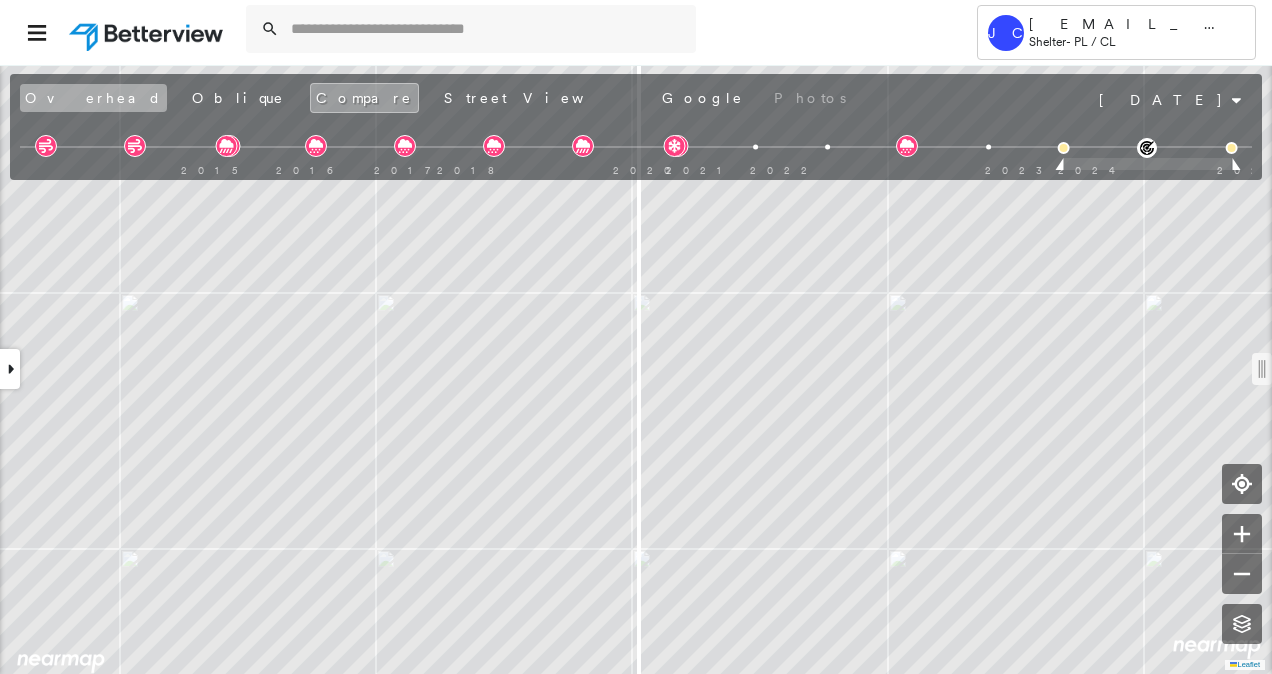 click on "Overhead" at bounding box center (93, 98) 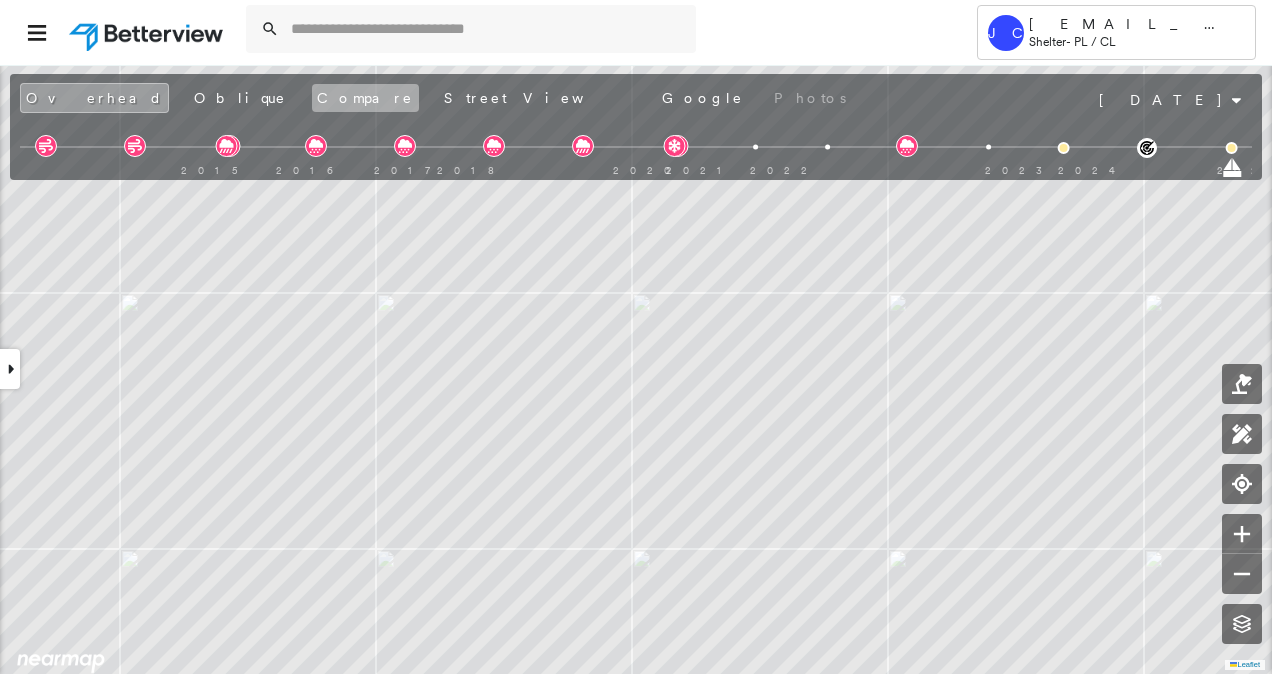 click on "Compare" at bounding box center (365, 98) 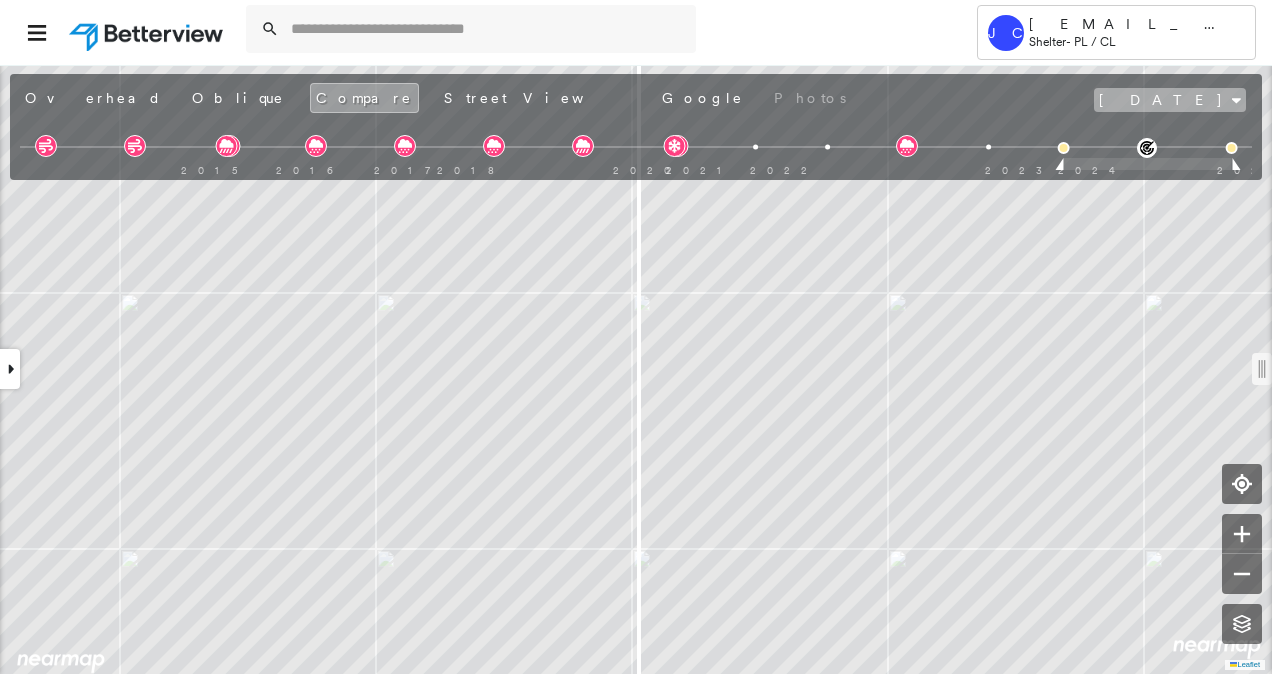 click 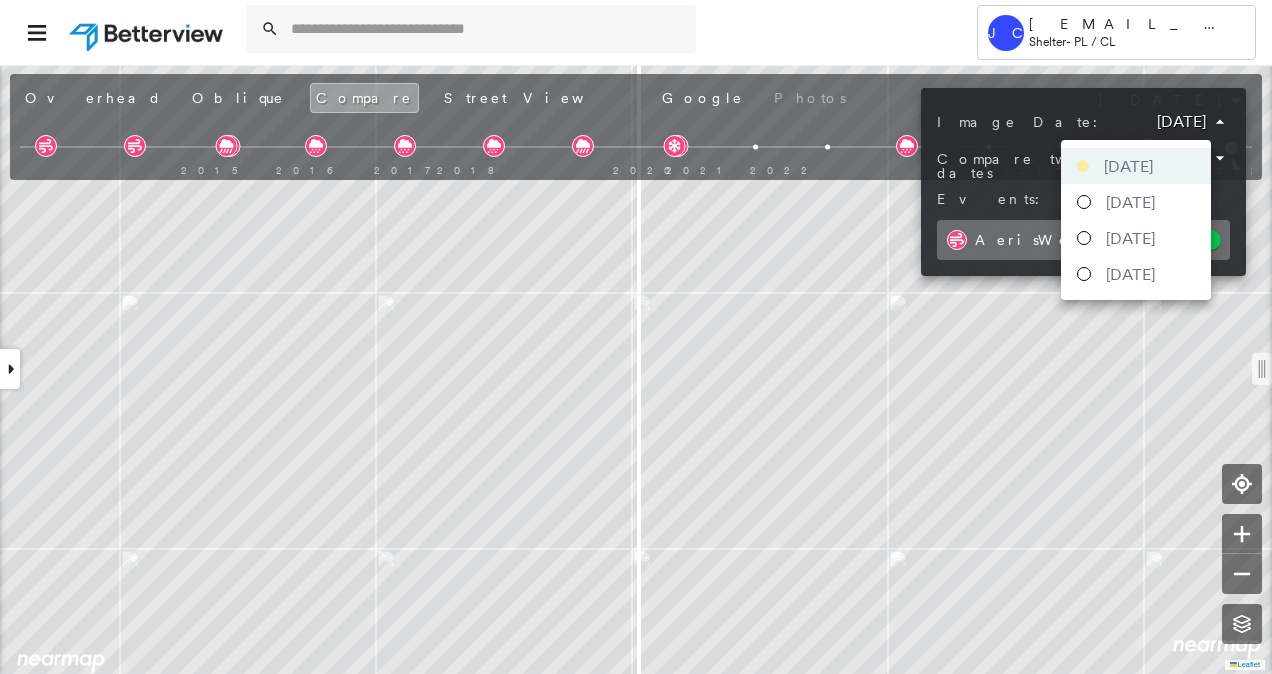 click on "Tower JC JThomas@ShelterInsurance.com Shelter  -   PL / CL 9891 BETHEL RD ,  OLIVE BRANCH, MS 38654 271230112057230001 Assigned to:  - Assigned to:  - 271230112057230001 Assigned to:  - Open Comments Download PDF Report Summary Construction Occupancy Protection Exposure Determination Overhead Obliques Street View Roof Spotlight™ Index :  68-68 out of 100 0 100 25 50 75 1 Building Roof Scores 1 Buildings Policy Information :  271230112057230001 Flags :  1 (0 cleared, 1 uncleared) Construction Roof Spotlights :  Staining, Vent, Satellite Dish Property Features Roof Size & Shape :  1 building  - Hip | Asphalt Shingle BuildZoom - Building Permit Data and Analysis Occupancy Place Detail Protection Exposure FEMA Risk Index Wind Claim Predictor: More Risky 2   out of  5 Additional Perils Determination Flags :  1 (0 cleared, 1 uncleared) Uncleared Flags (1) Cleared Flags  (0) MED Medium Priority Flagged 09/16/24 Clear Action Taken New Entry History Quote/New Business Terms & Conditions Added ACV Endorsement General" at bounding box center [636, 337] 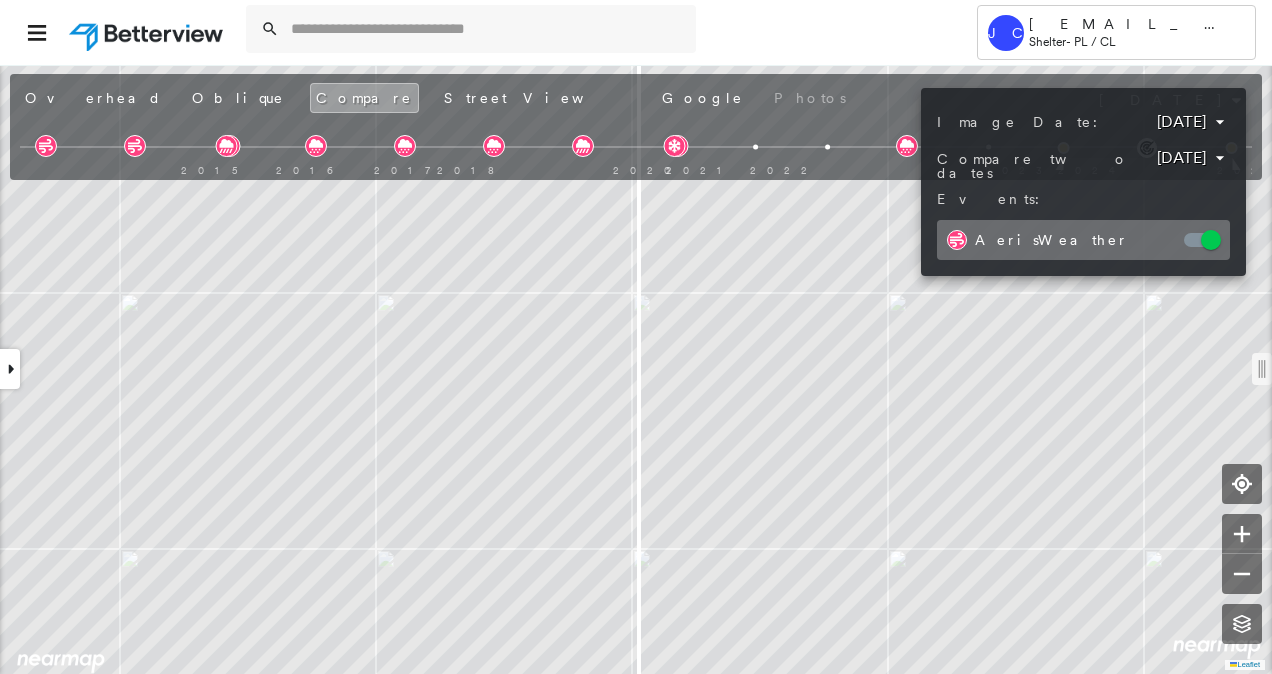 click at bounding box center [636, 337] 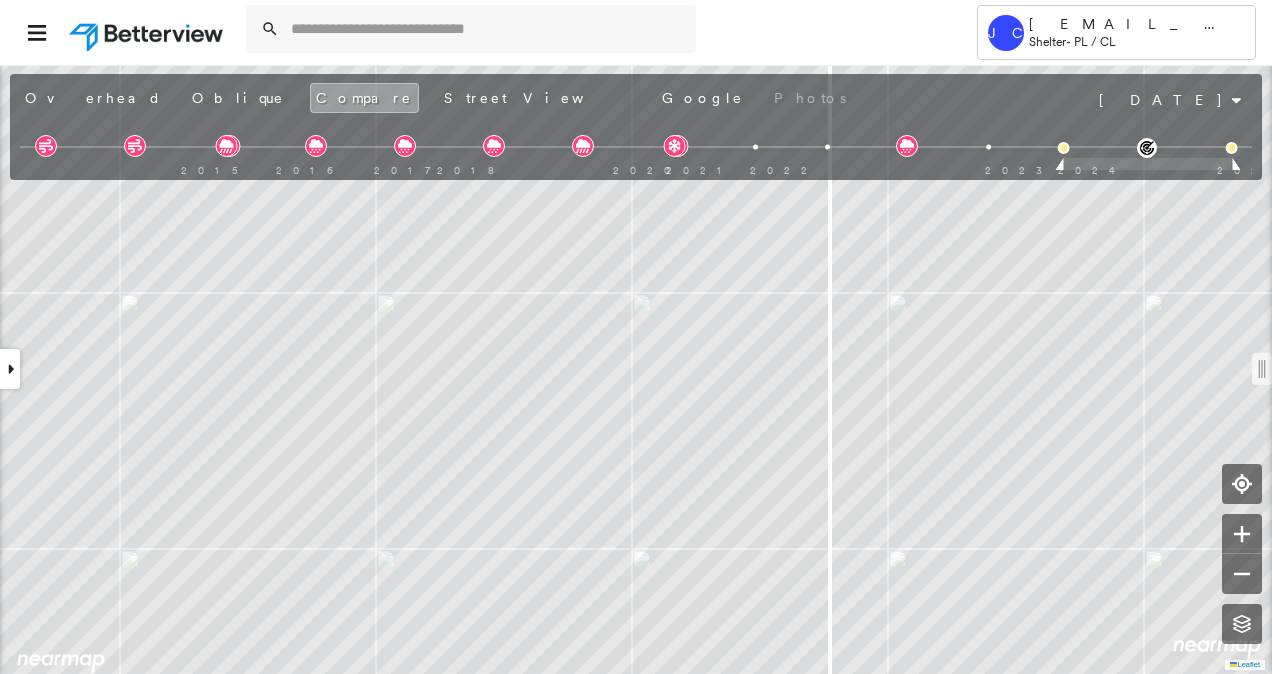 drag, startPoint x: 638, startPoint y: 369, endPoint x: 823, endPoint y: 376, distance: 185.13239 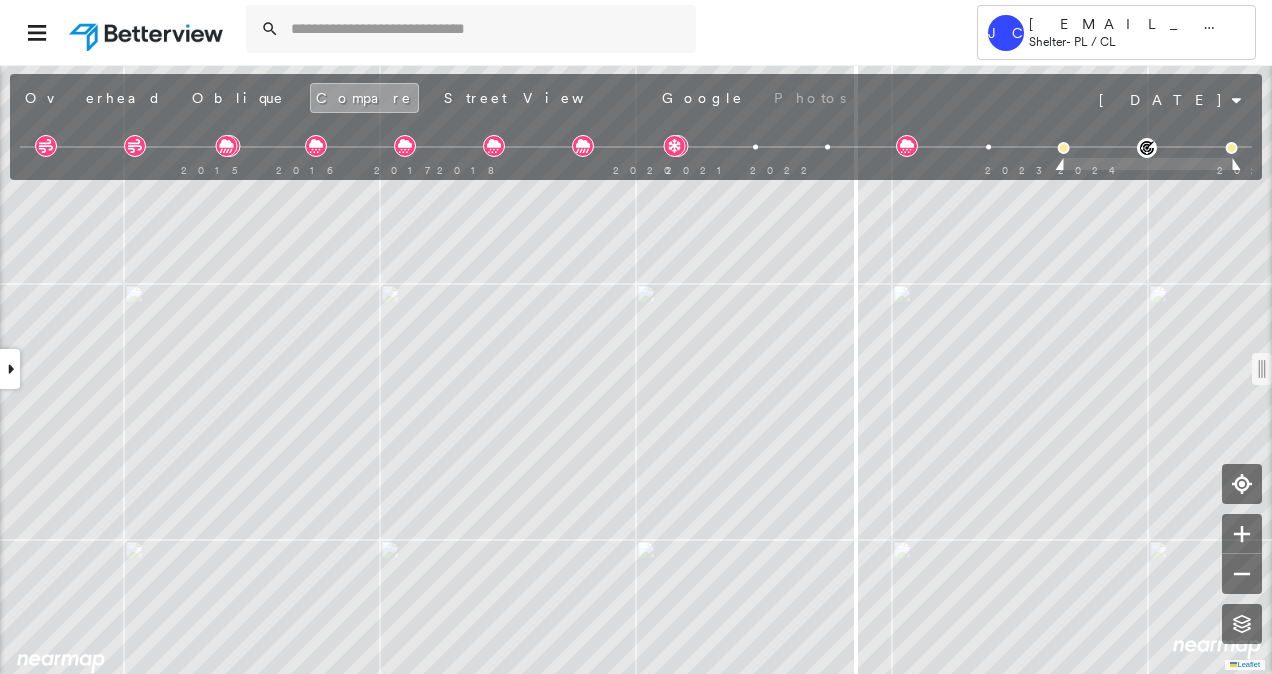drag, startPoint x: 835, startPoint y: 368, endPoint x: 857, endPoint y: 380, distance: 25.059929 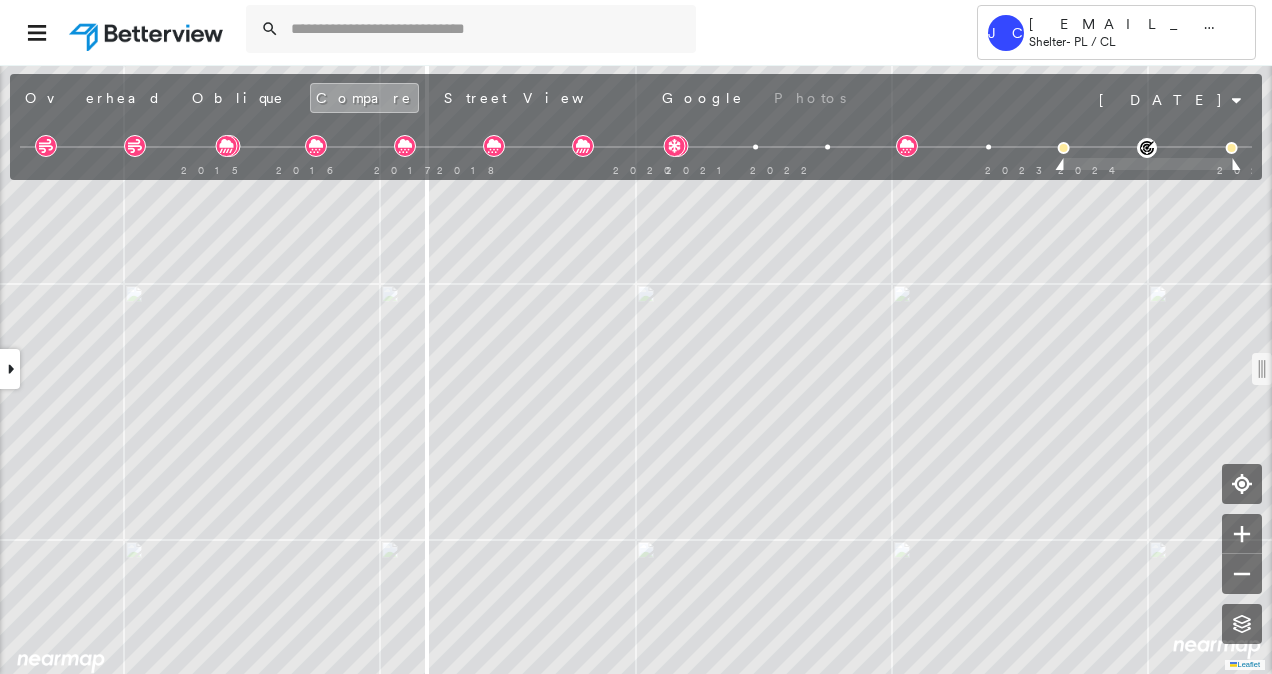 drag, startPoint x: 859, startPoint y: 368, endPoint x: 420, endPoint y: 391, distance: 439.60208 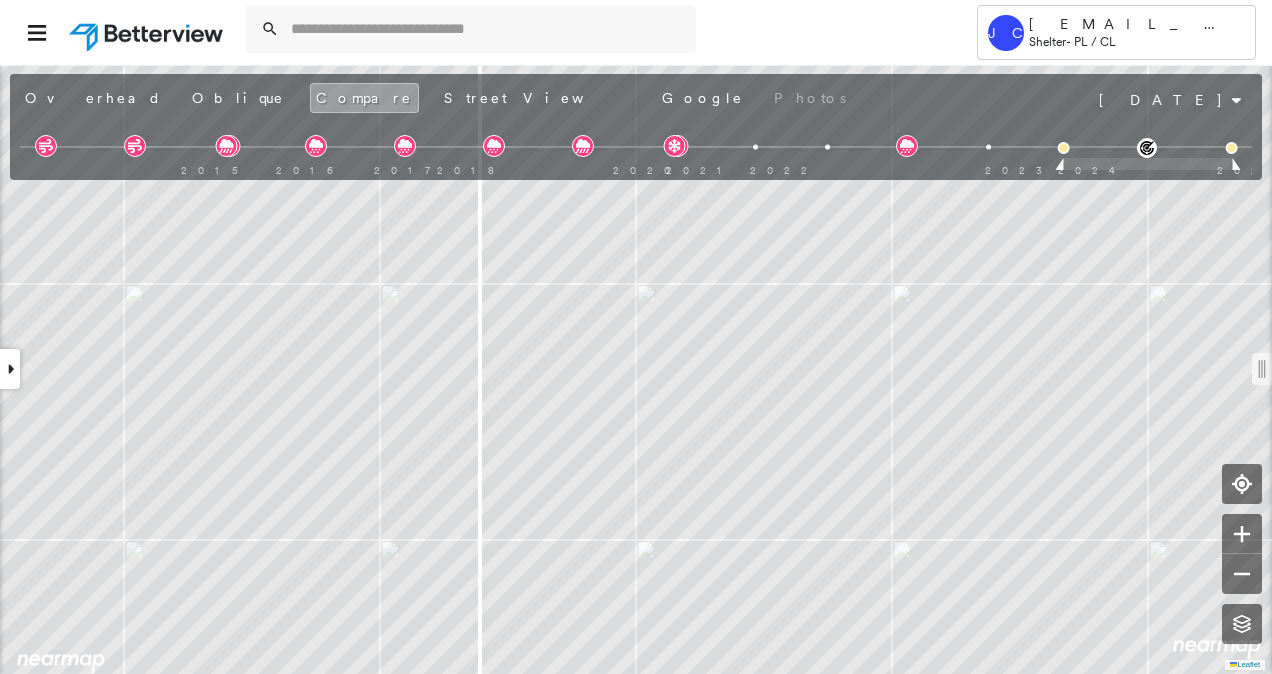 drag, startPoint x: 419, startPoint y: 372, endPoint x: 451, endPoint y: 402, distance: 43.863426 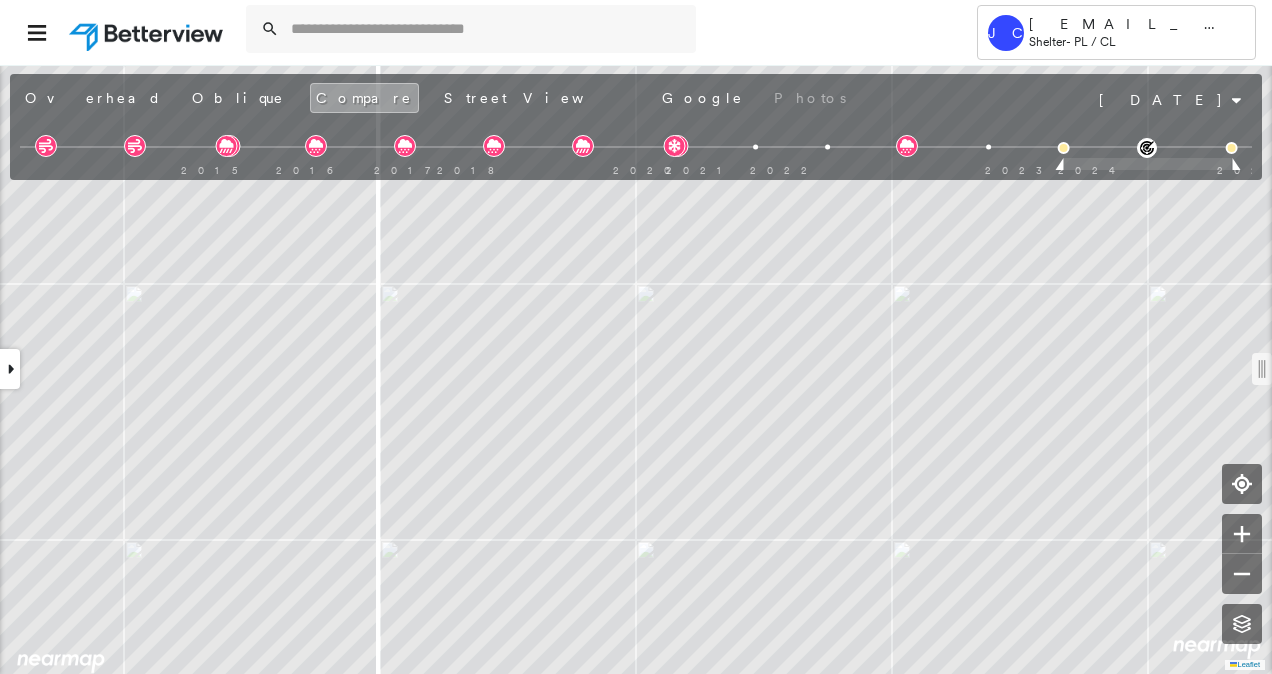 drag, startPoint x: 450, startPoint y: 367, endPoint x: 370, endPoint y: 424, distance: 98.229324 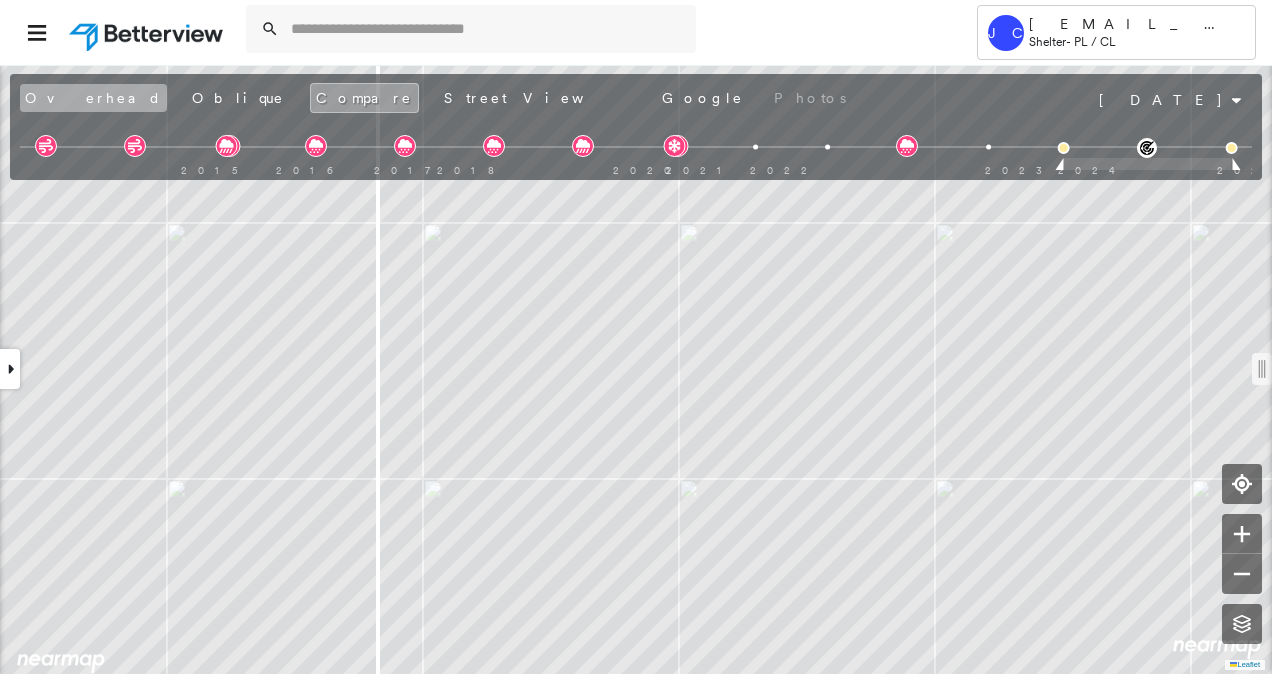 click on "Overhead" at bounding box center (93, 98) 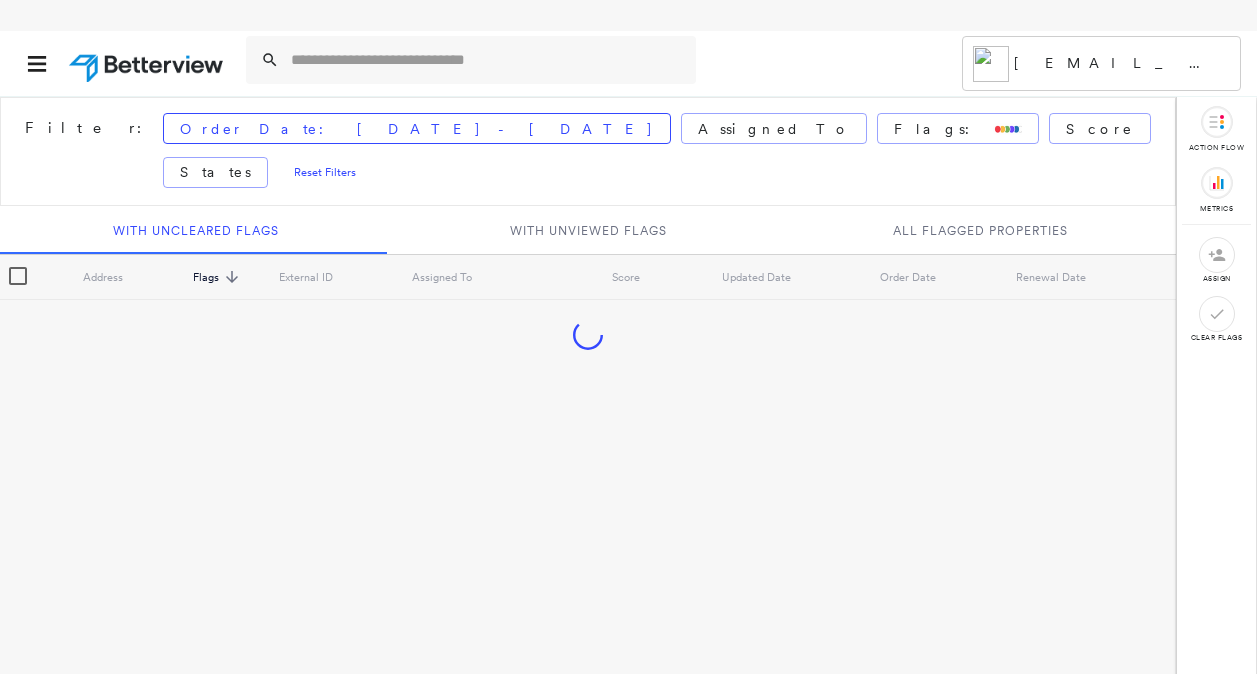 scroll, scrollTop: 0, scrollLeft: 0, axis: both 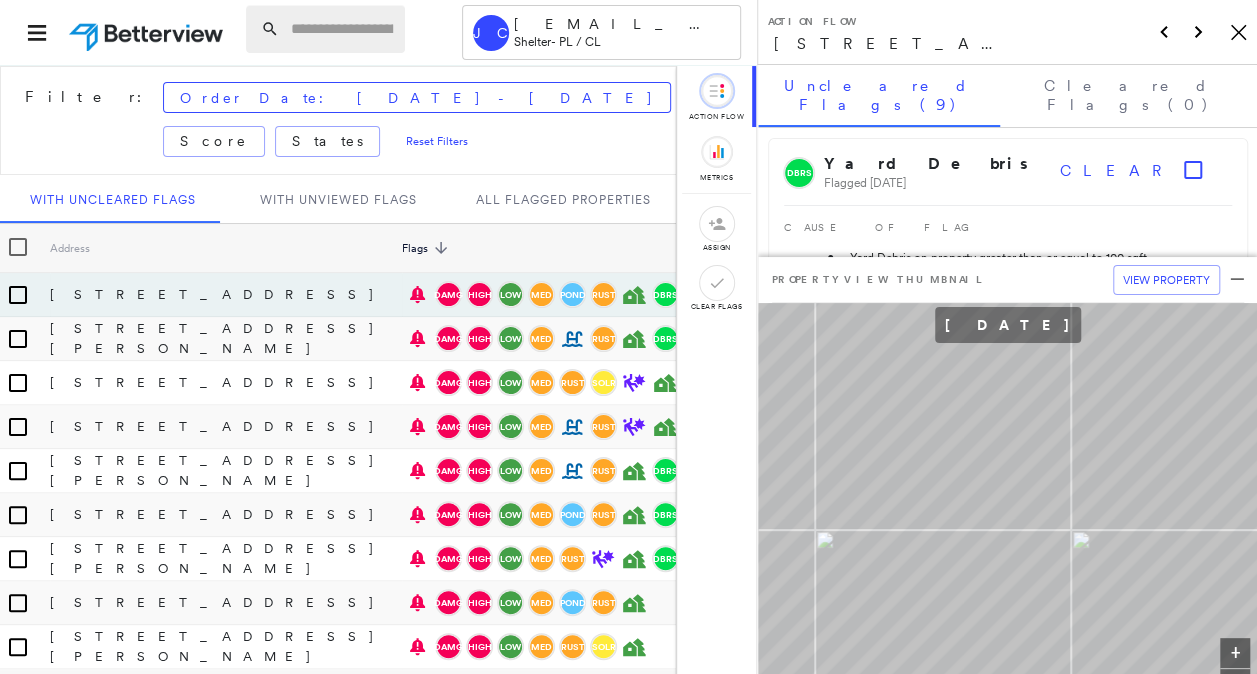 click at bounding box center [342, 29] 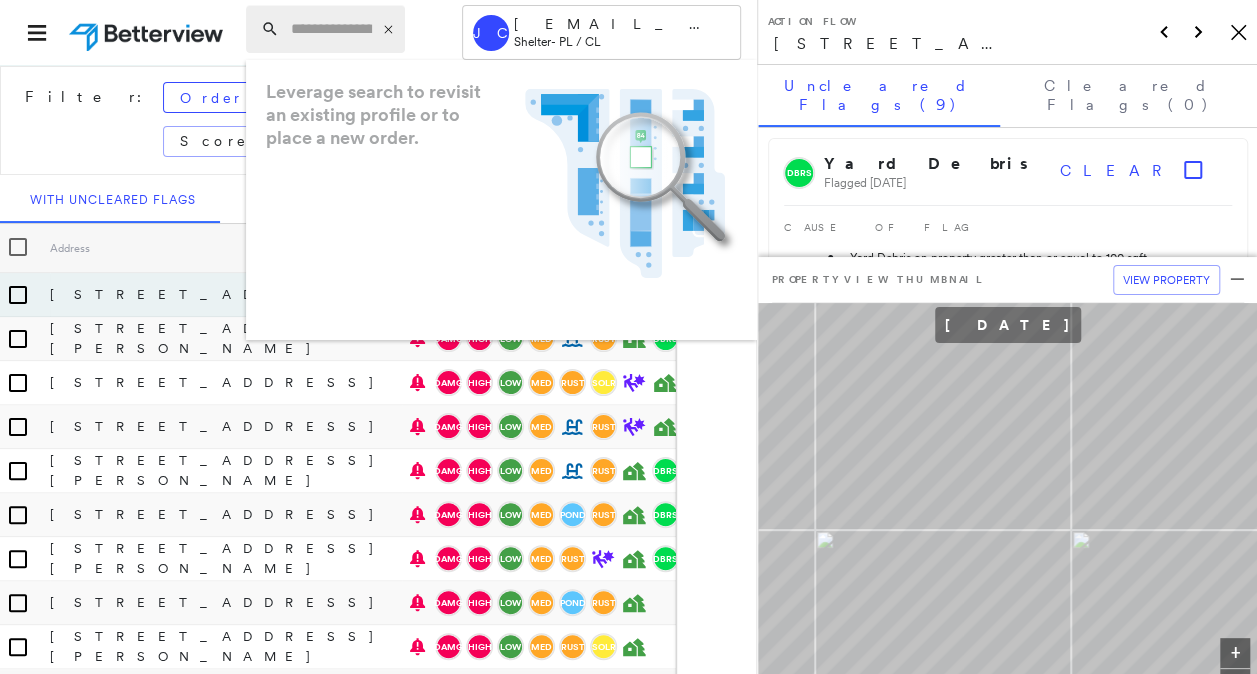 paste on "**********" 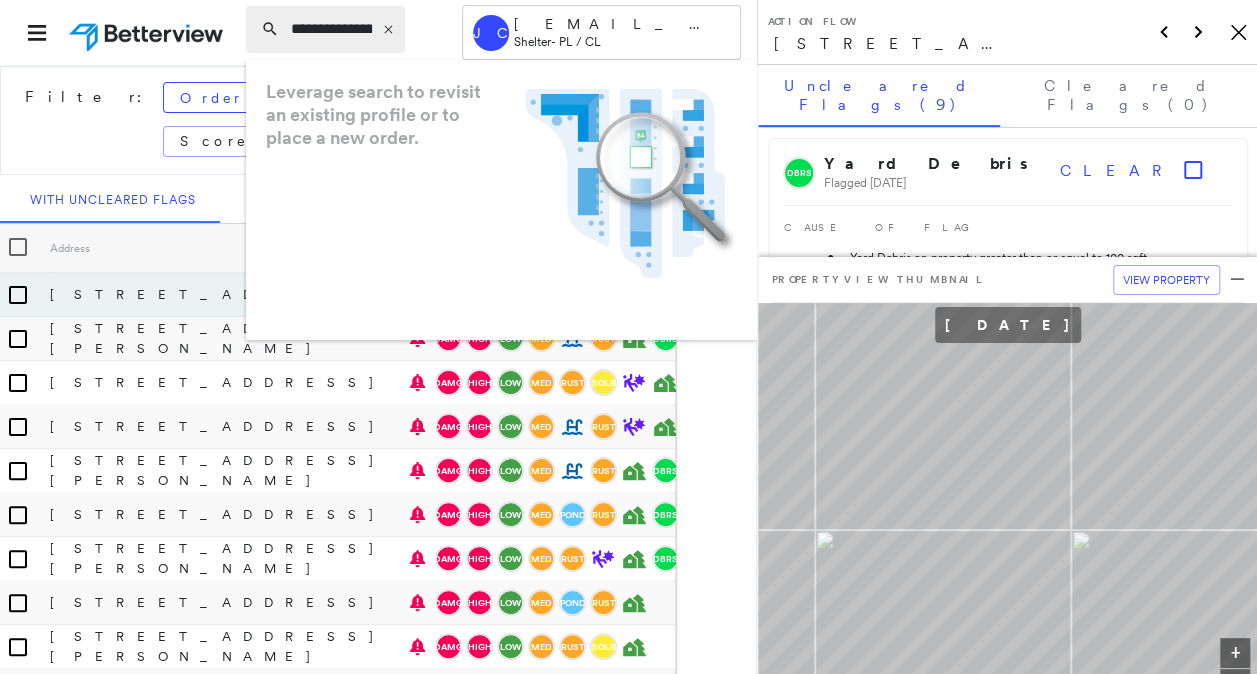 scroll, scrollTop: 0, scrollLeft: 55, axis: horizontal 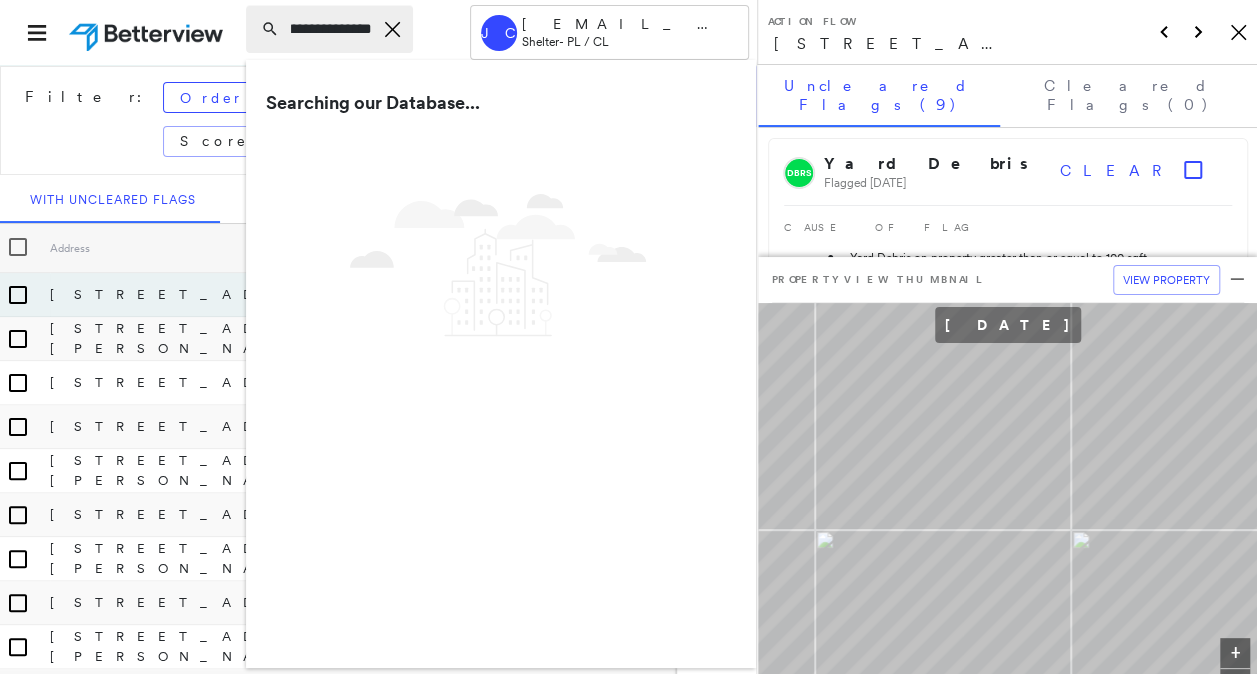 type on "**********" 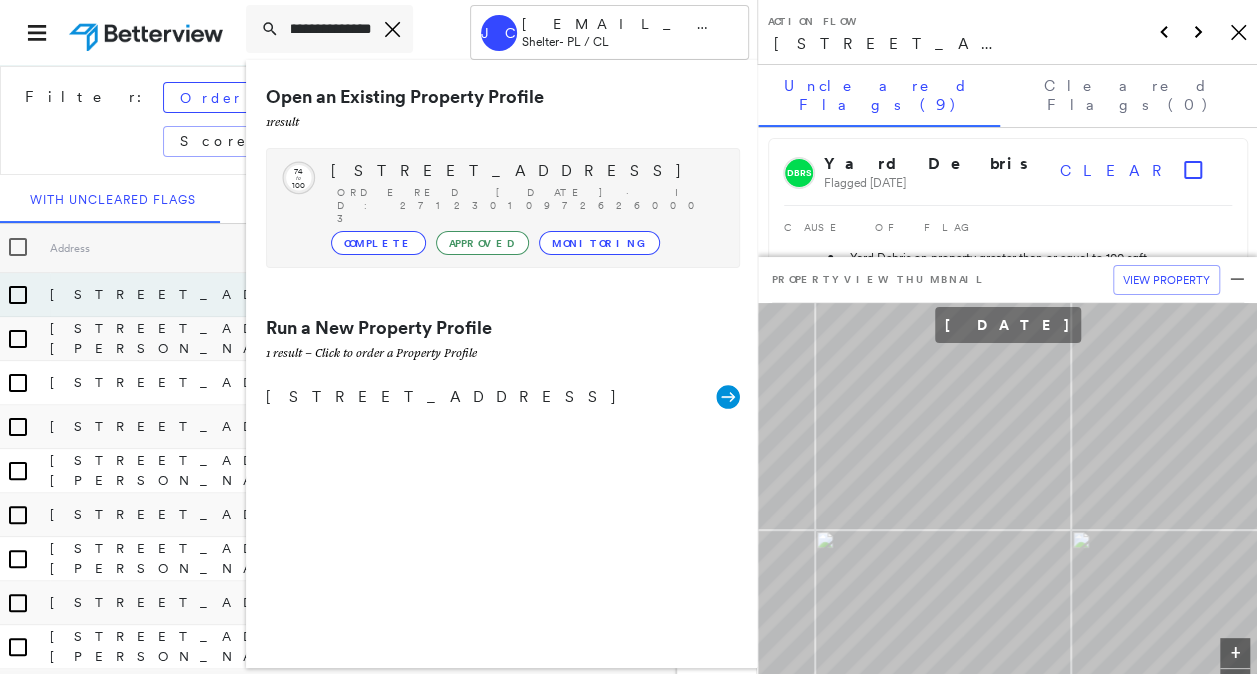click on "7735 STATELINE RD, OLIVE BRANCH, MS 38654" at bounding box center (525, 171) 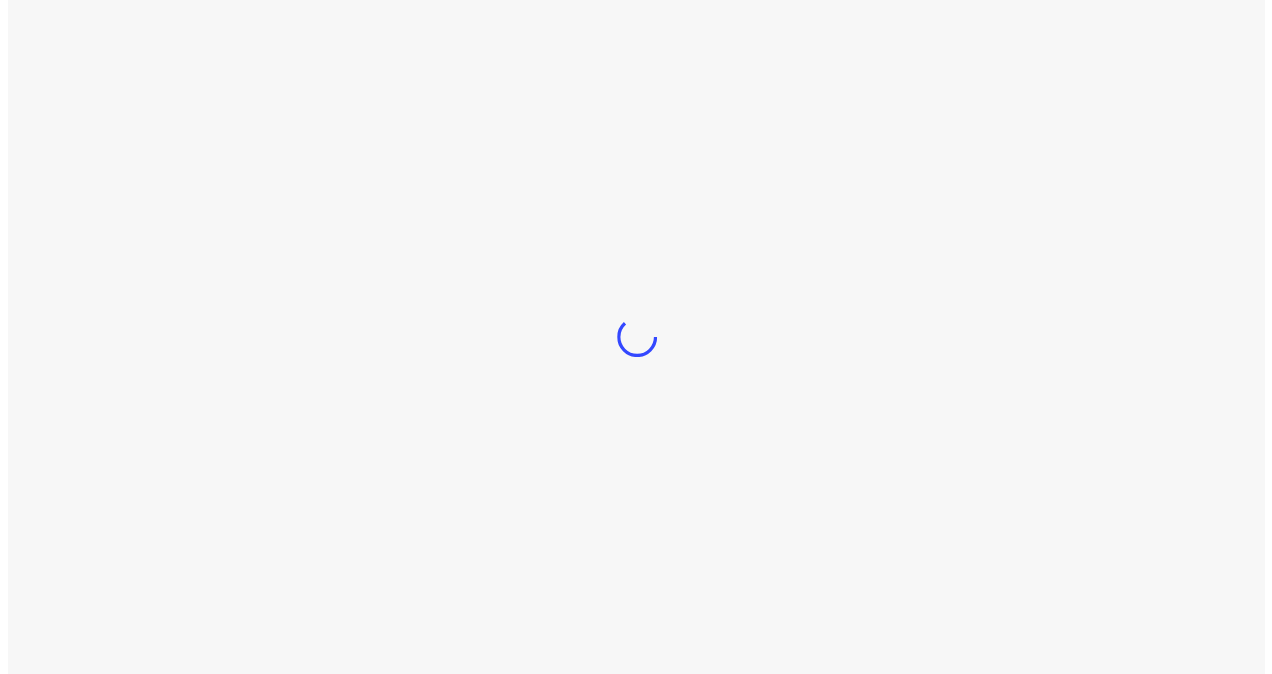 scroll, scrollTop: 0, scrollLeft: 0, axis: both 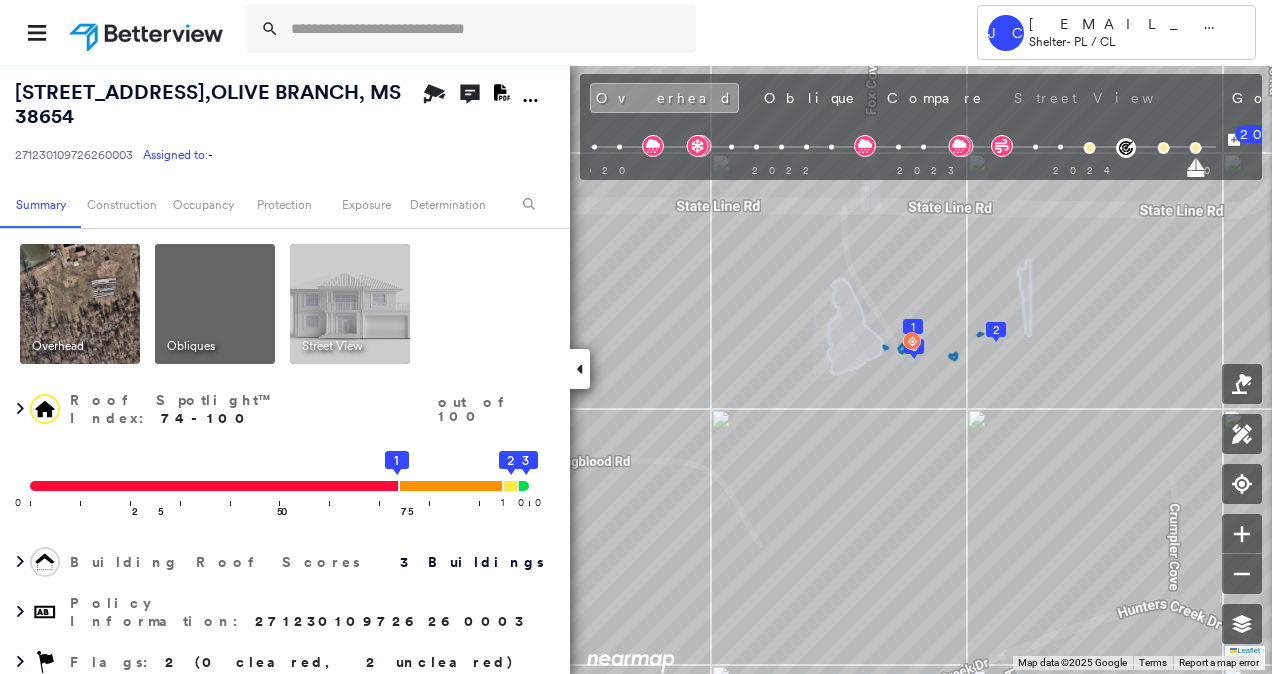 click 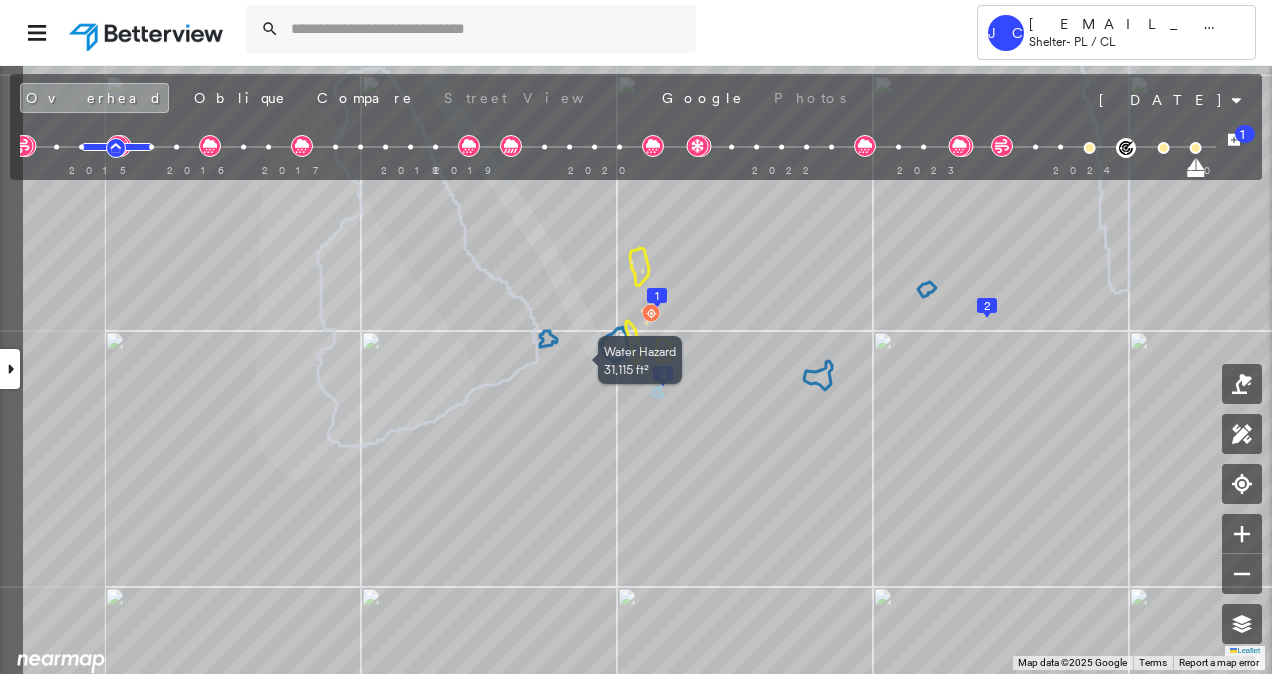 drag, startPoint x: 310, startPoint y: 264, endPoint x: 460, endPoint y: 323, distance: 161.18623 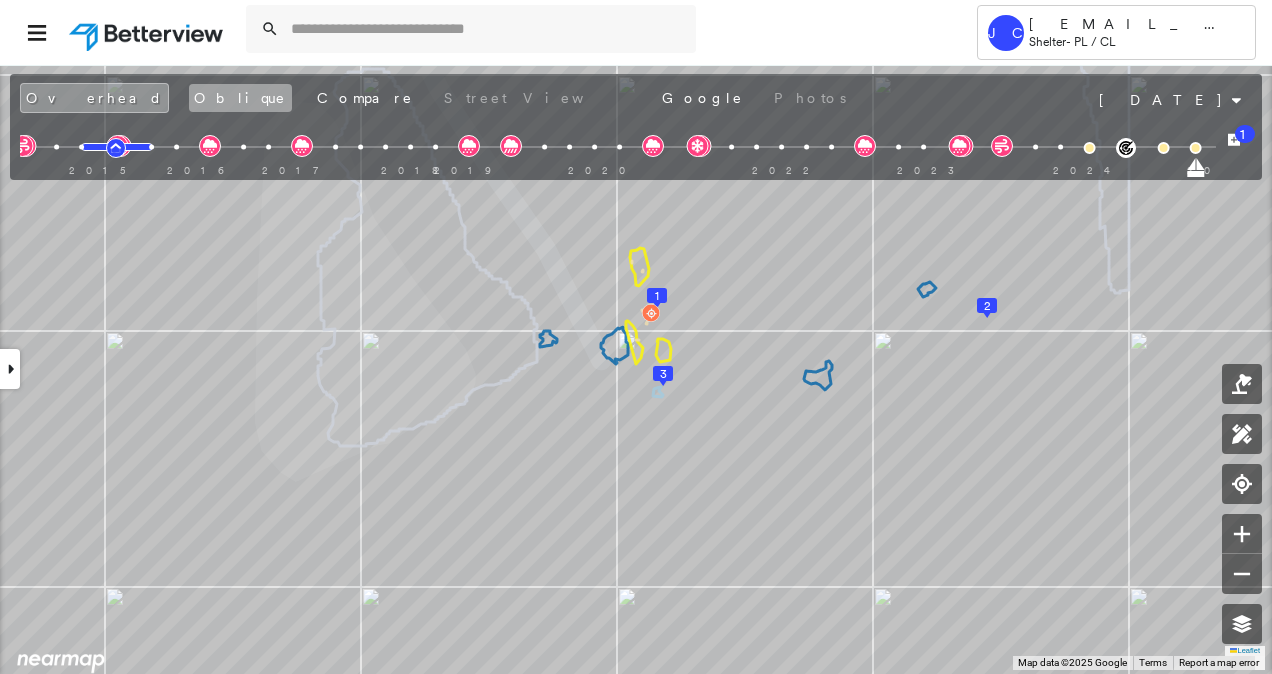 click on "Oblique" at bounding box center (240, 98) 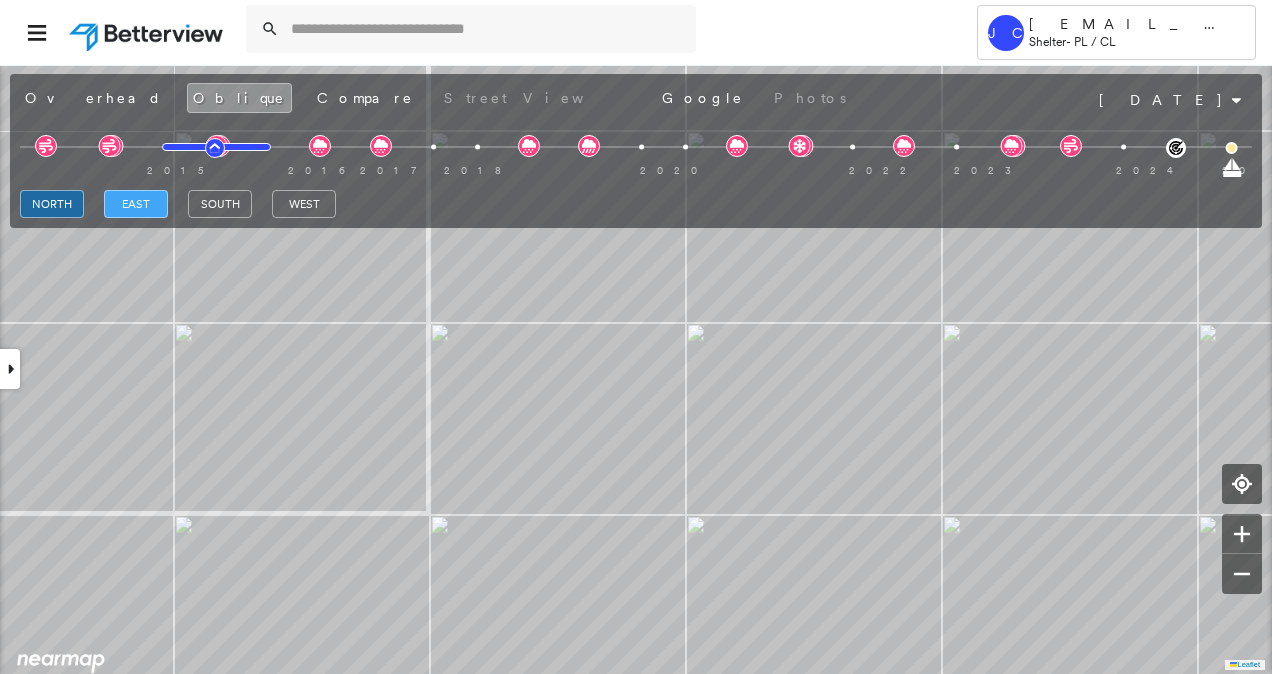 click on "east" at bounding box center [136, 204] 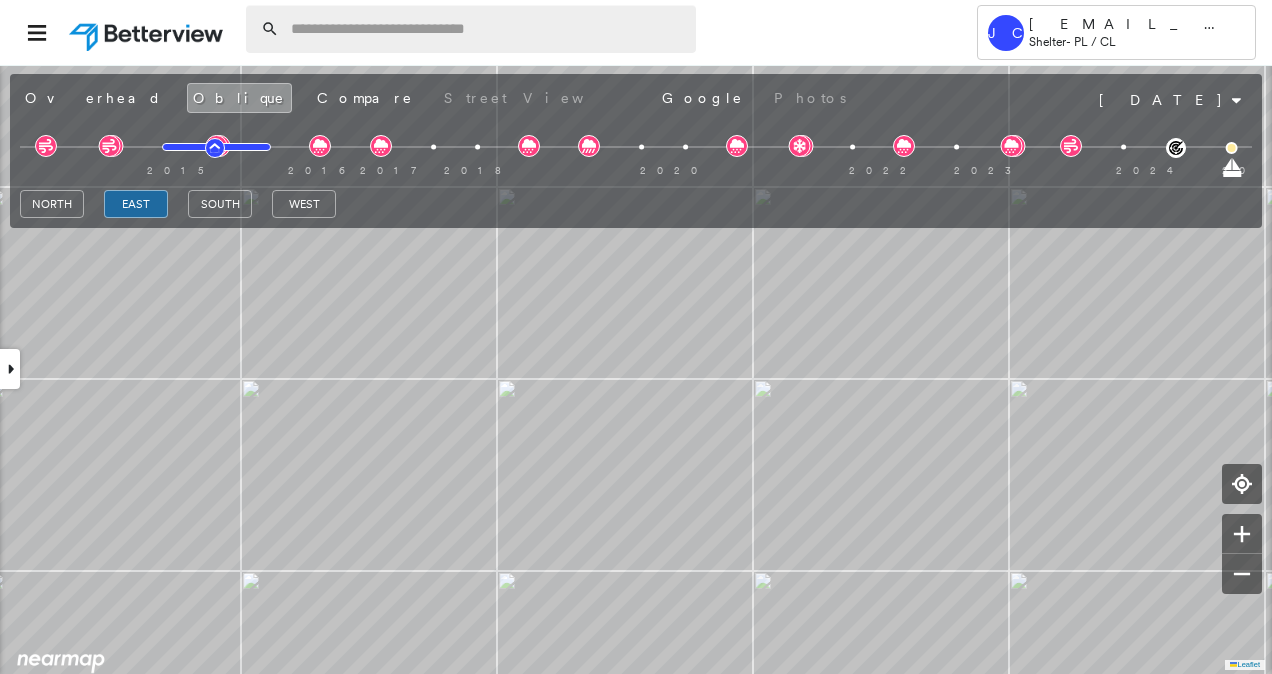 click at bounding box center (487, 29) 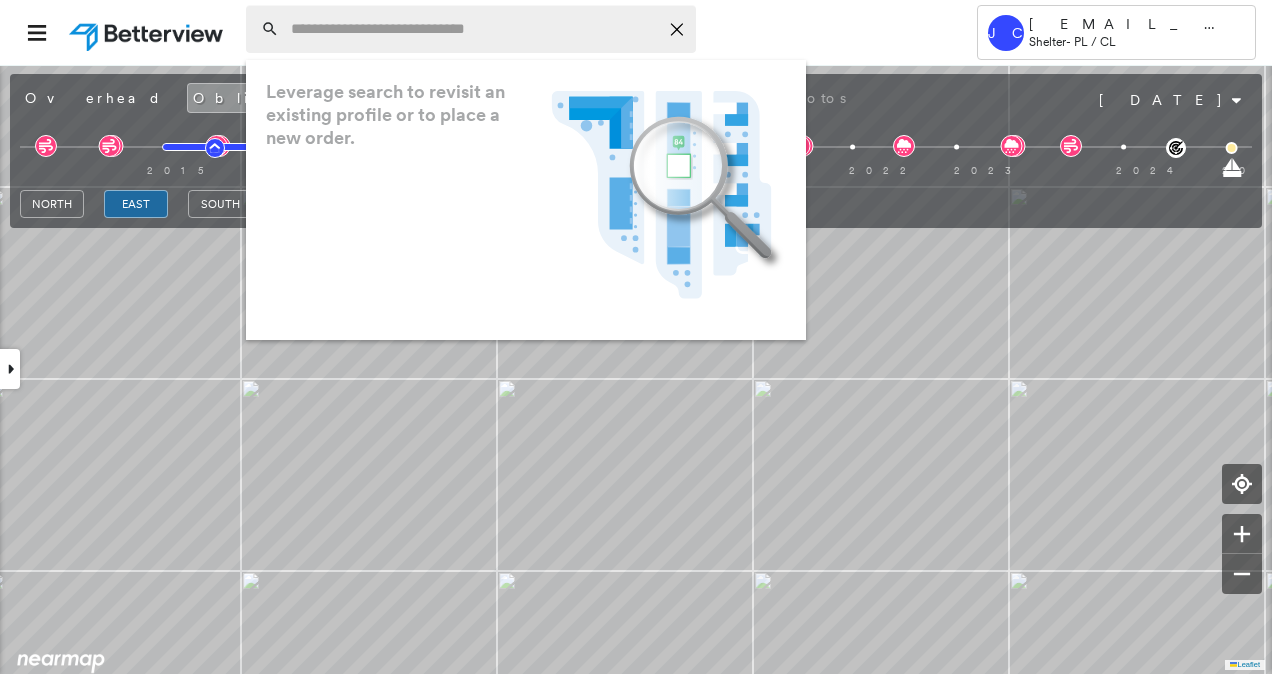 paste on "**********" 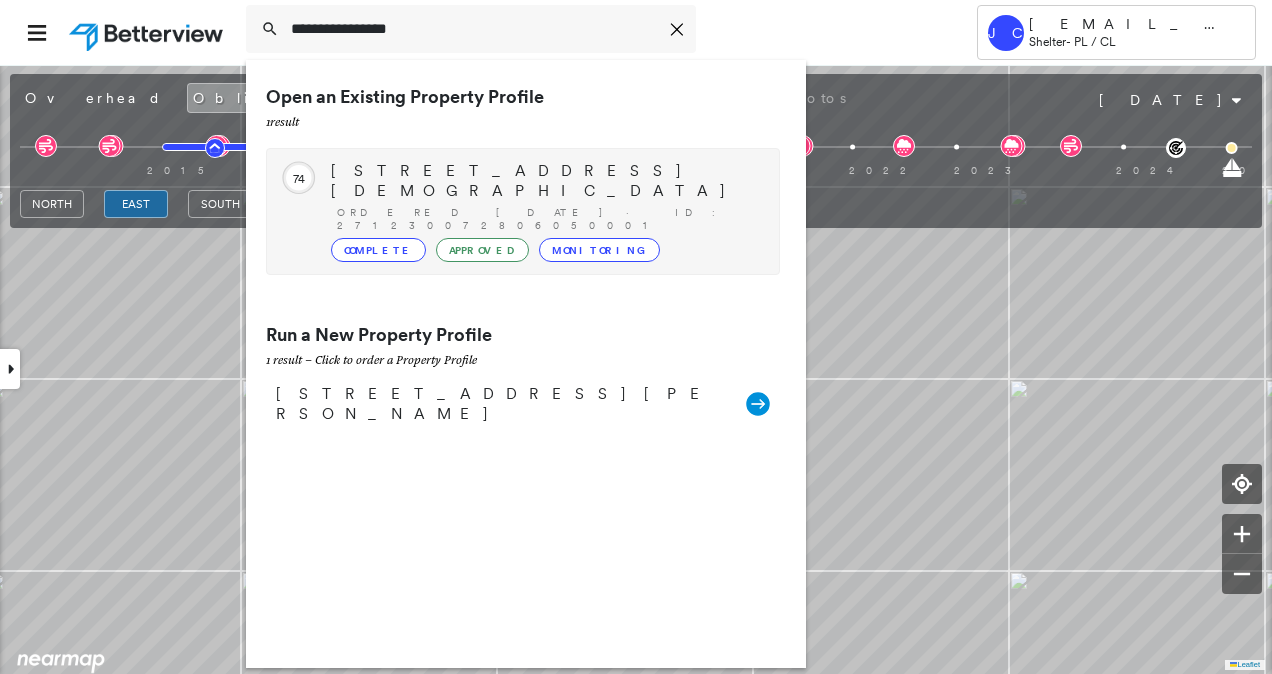 type on "**********" 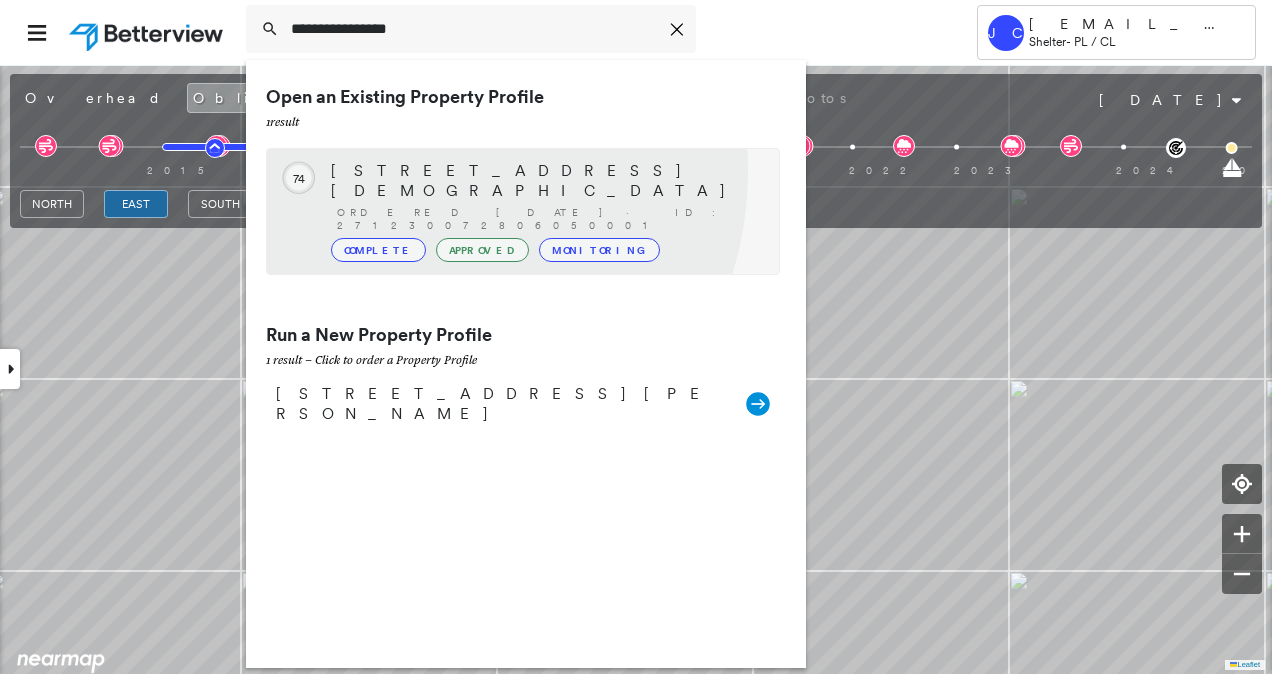 click on "[STREET_ADDRESS][DEMOGRAPHIC_DATA]" at bounding box center [545, 181] 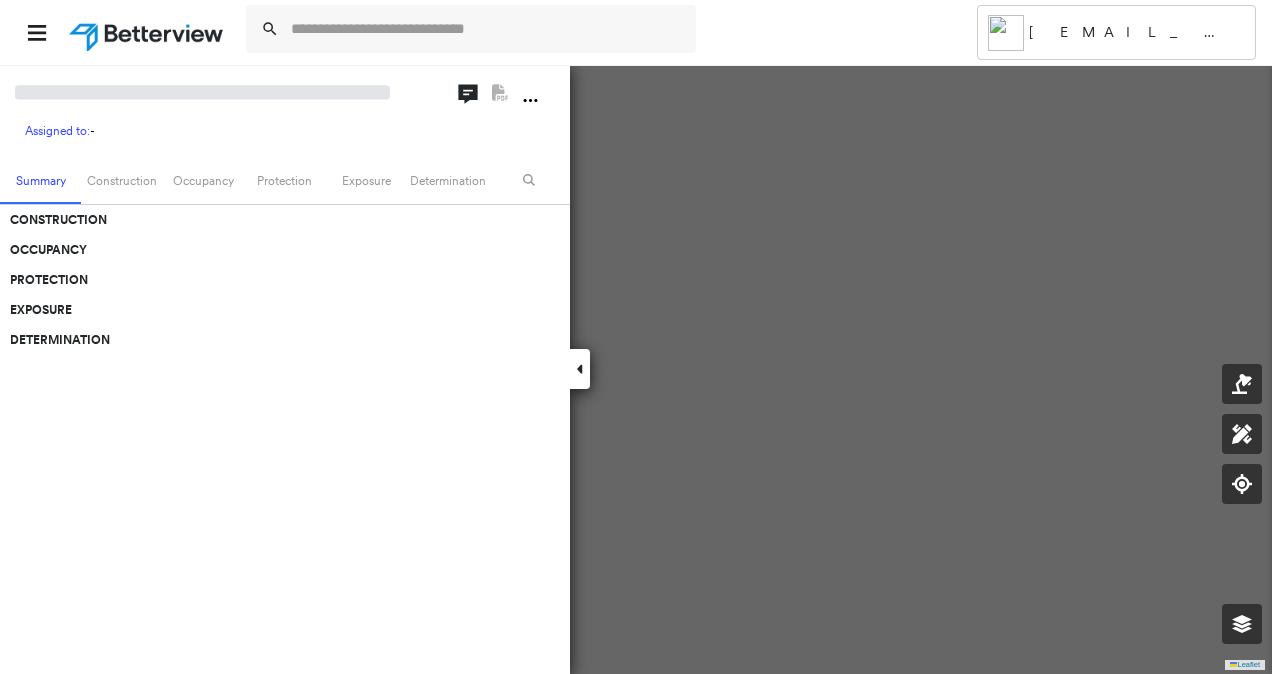 scroll, scrollTop: 0, scrollLeft: 0, axis: both 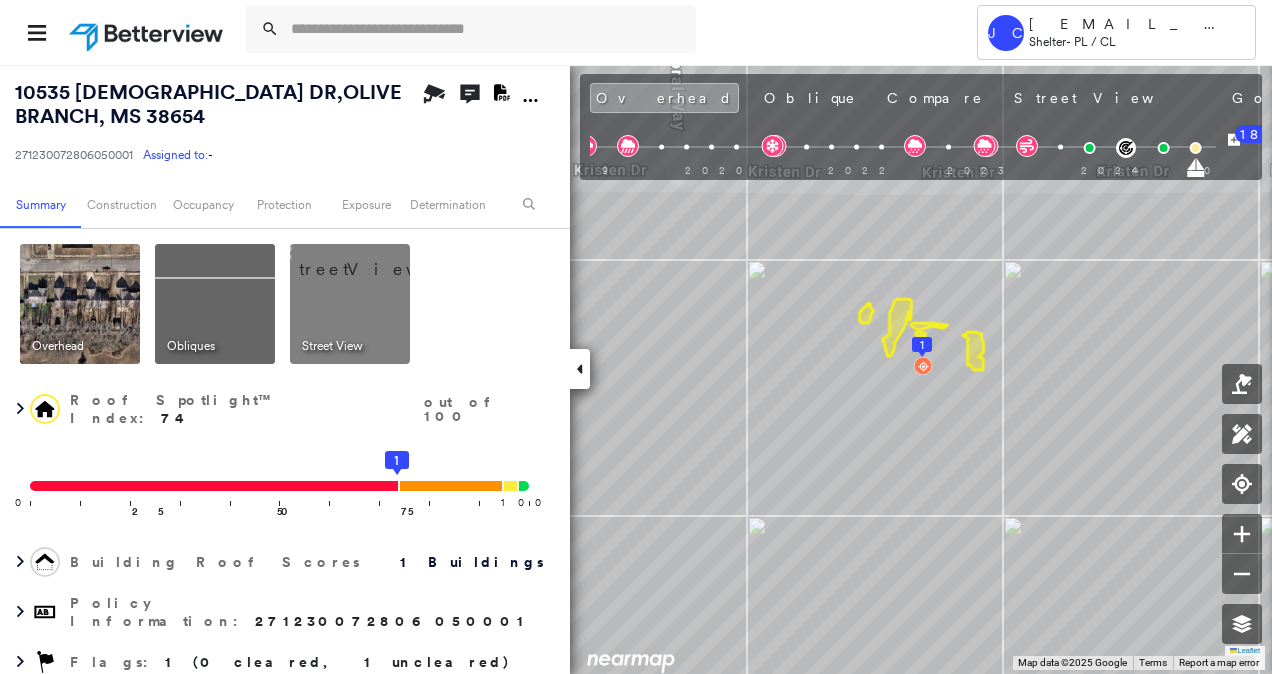 click 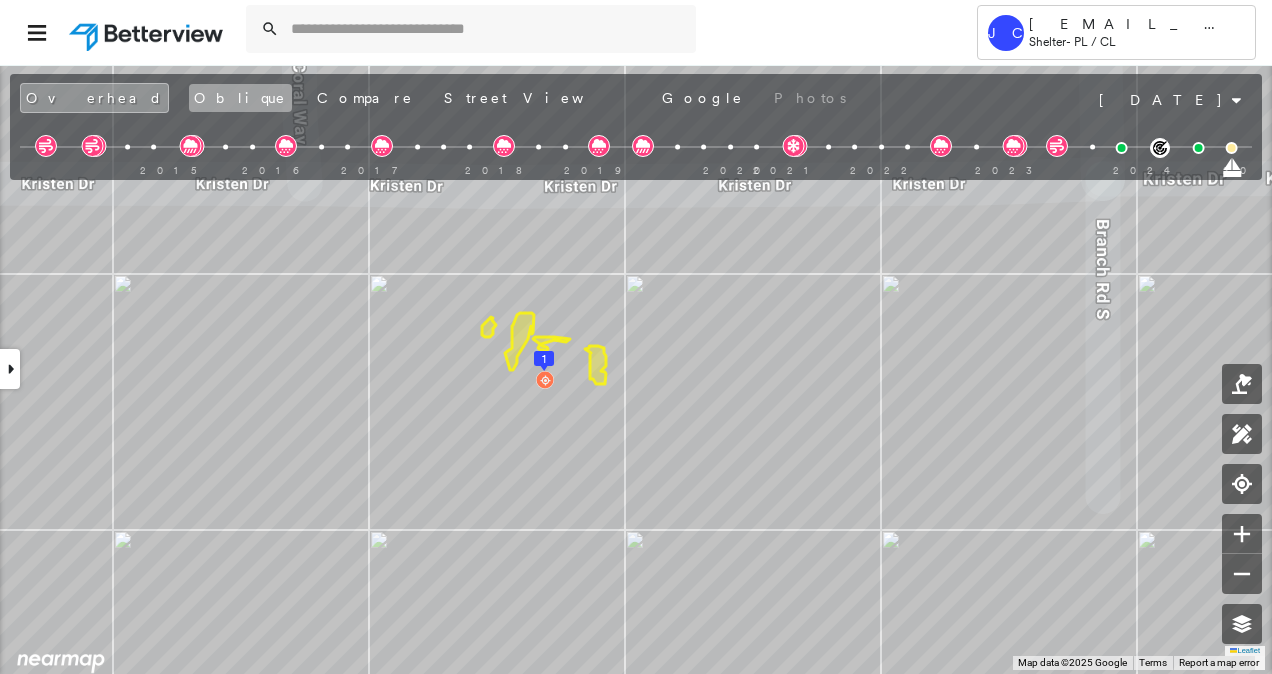 click on "Oblique" at bounding box center [240, 98] 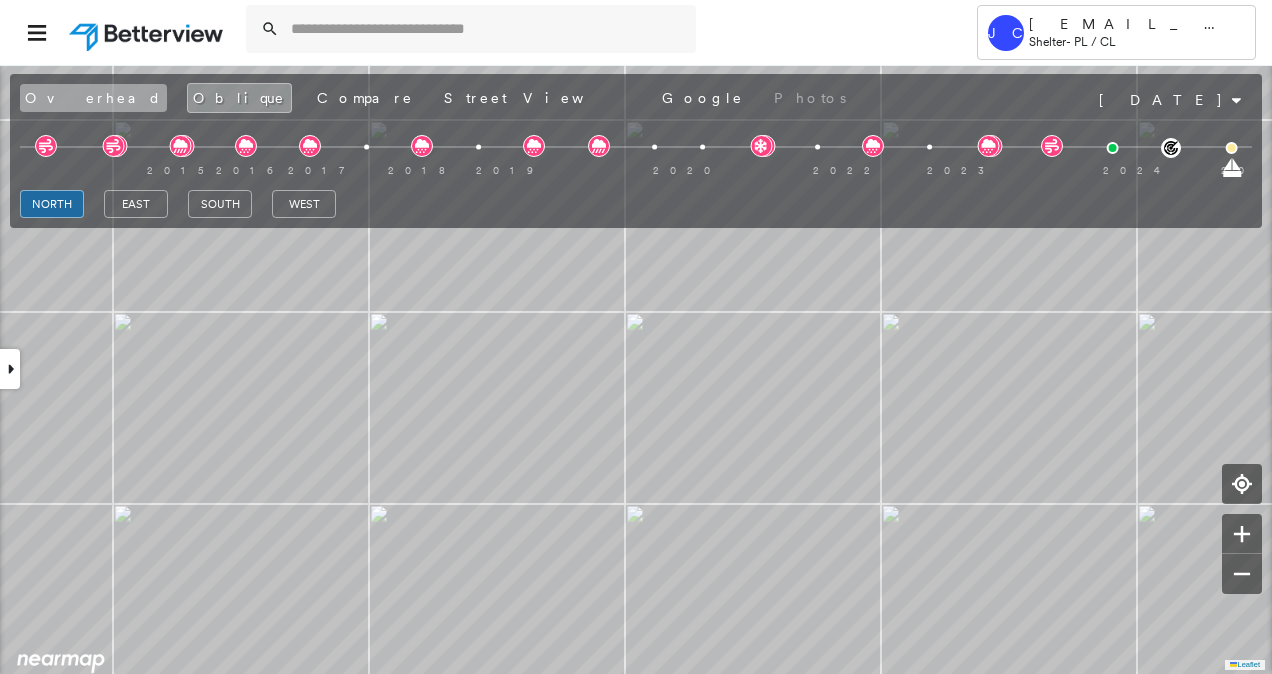 click on "Overhead" at bounding box center (93, 98) 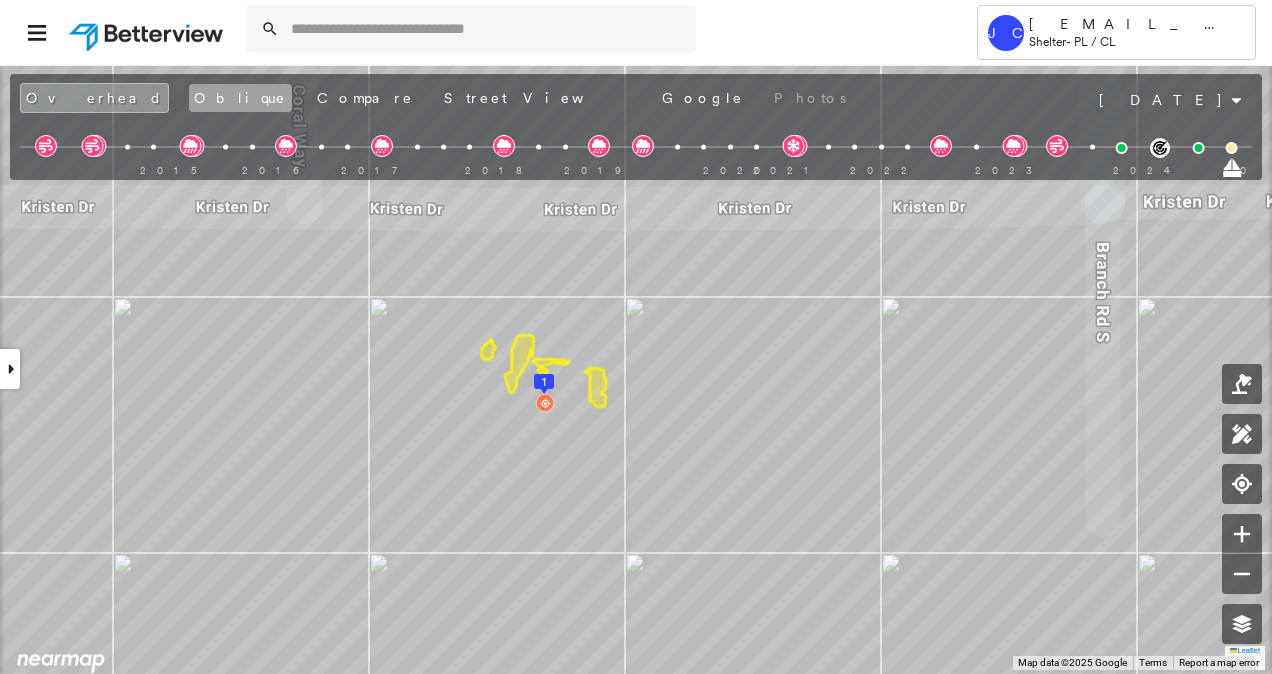 click on "Oblique" at bounding box center (240, 98) 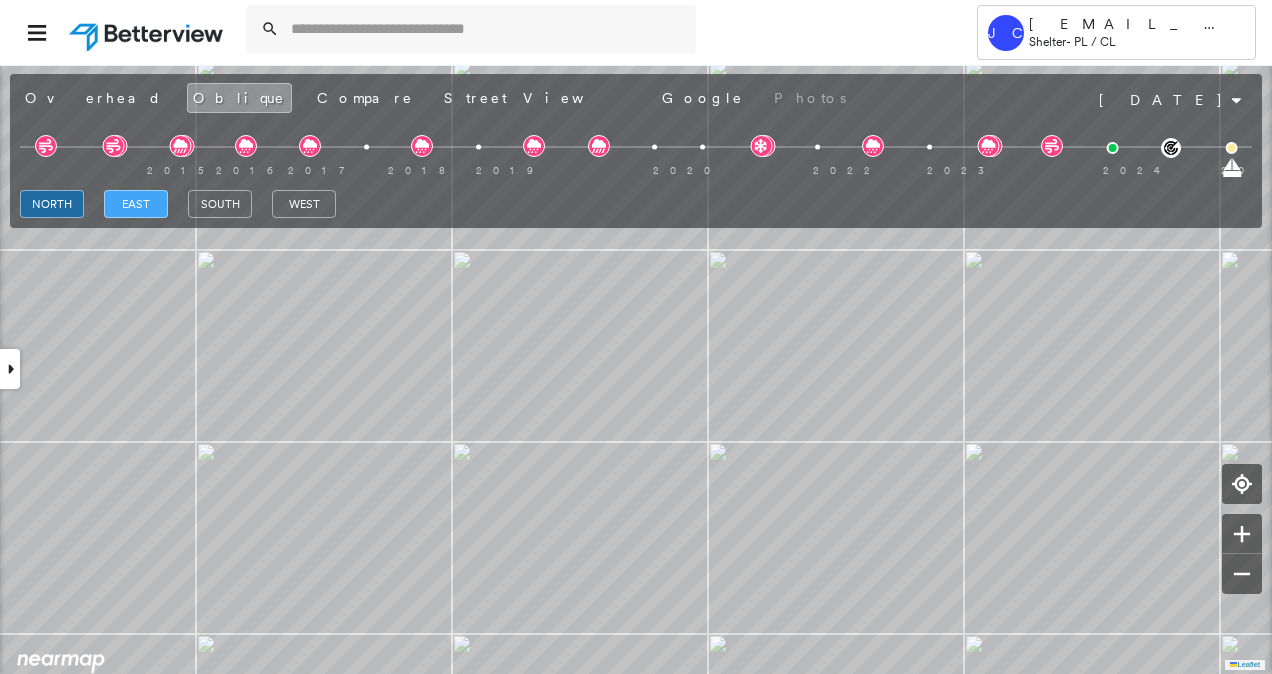 click on "east" at bounding box center [136, 204] 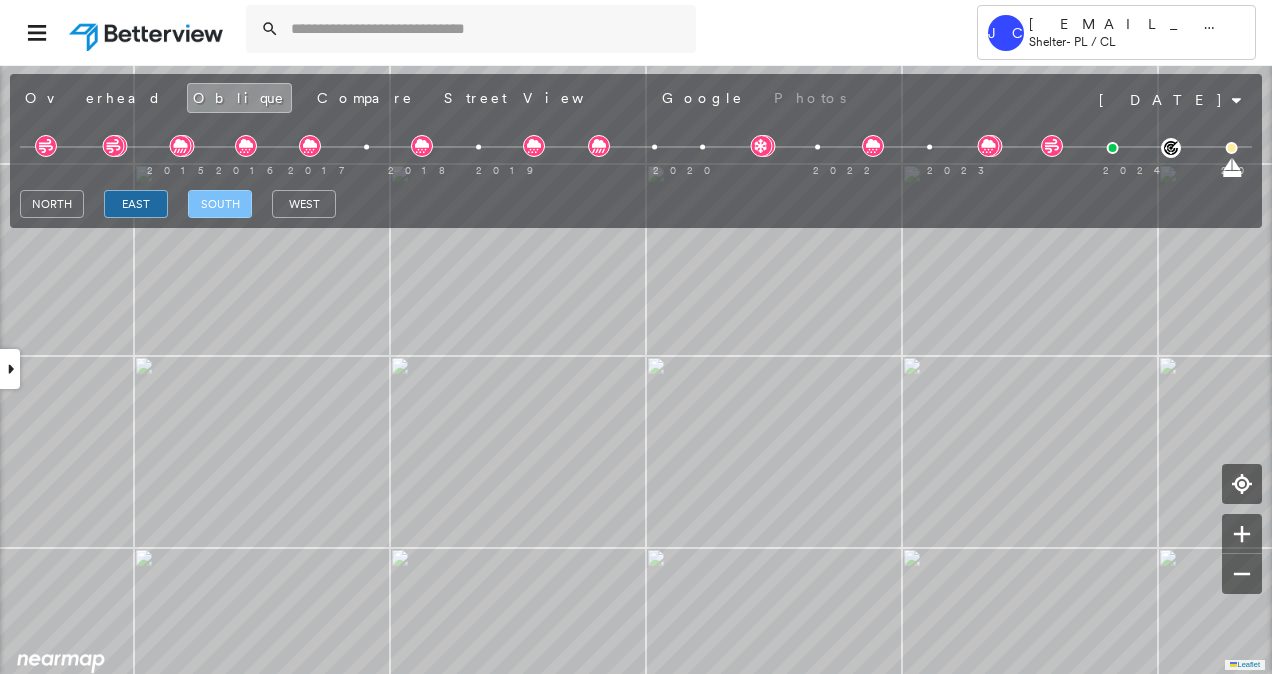 click on "south" at bounding box center [220, 204] 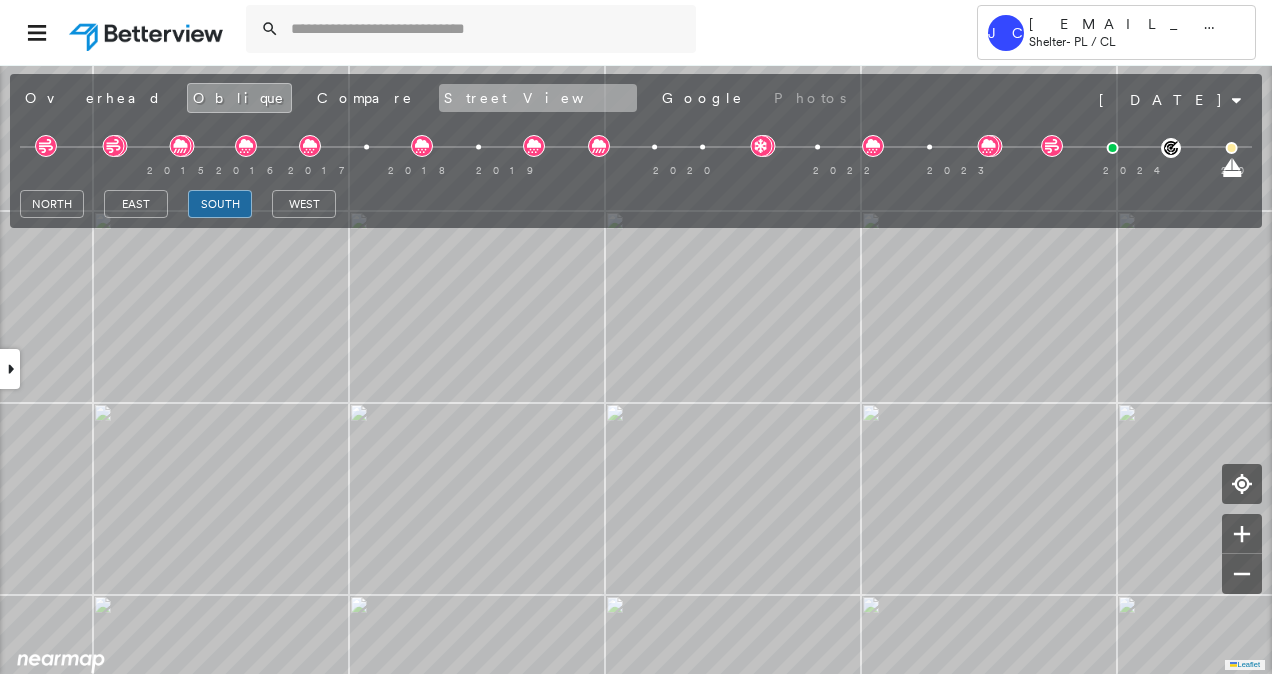 click on "Street View" at bounding box center [538, 98] 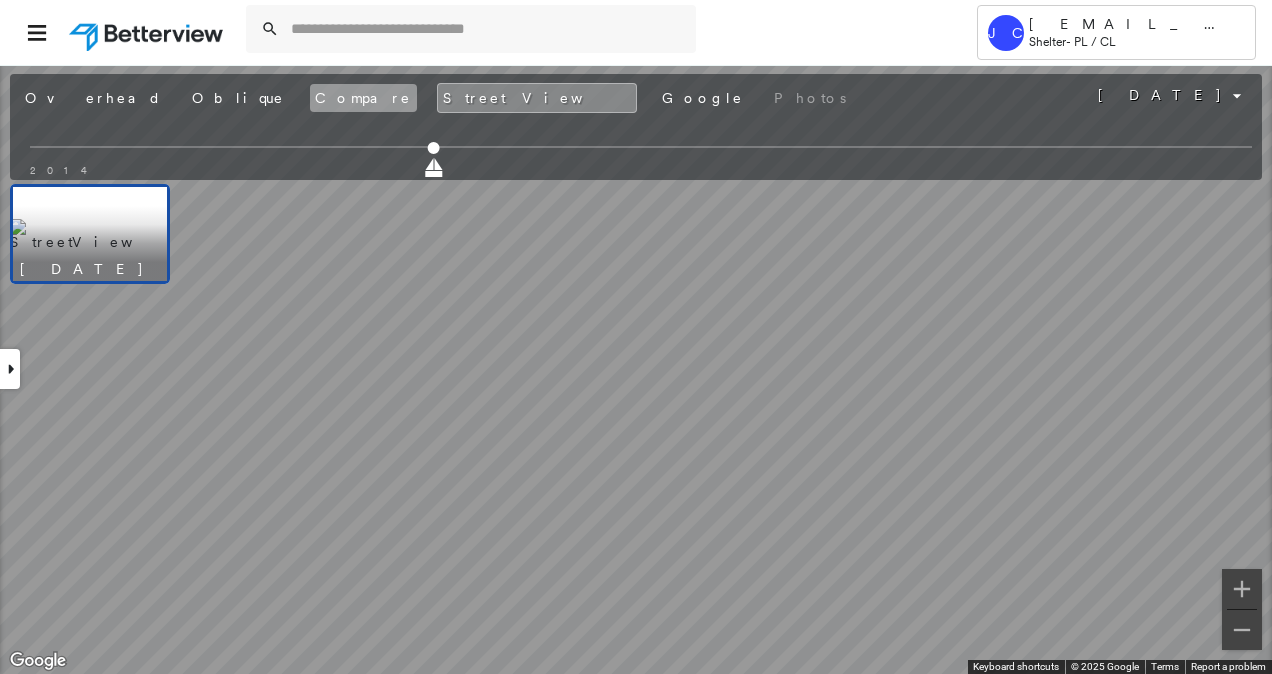 click on "Compare" at bounding box center (363, 98) 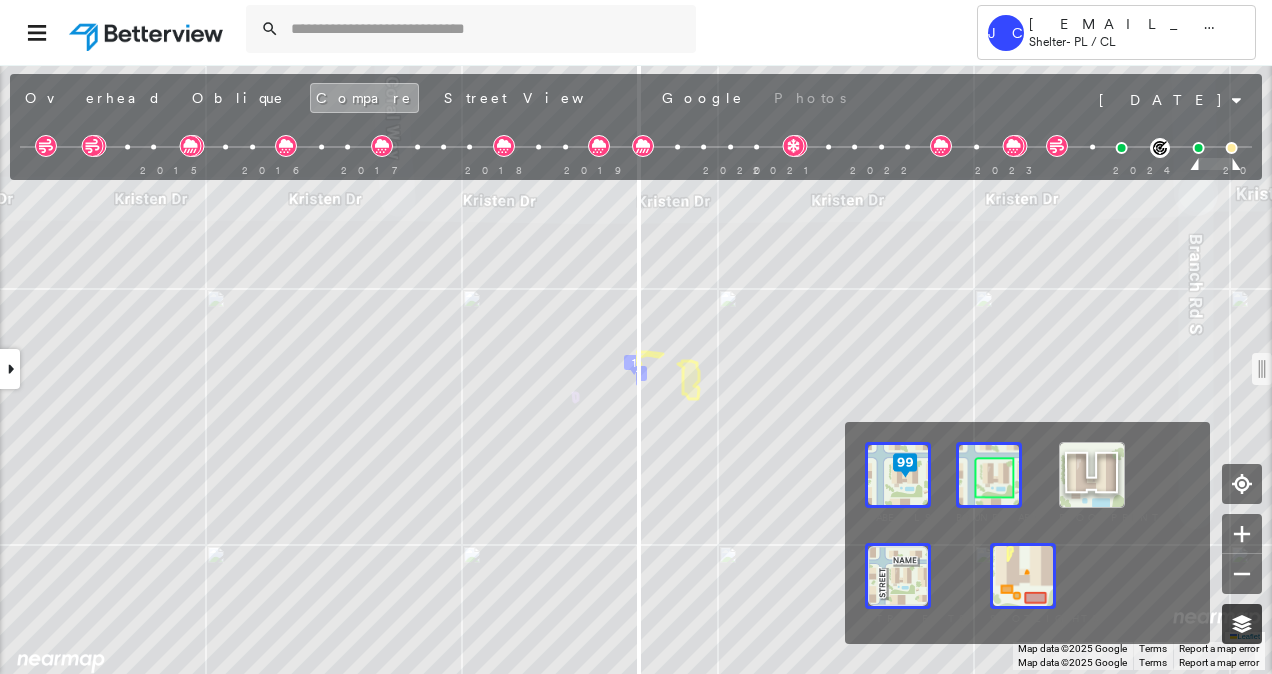 click 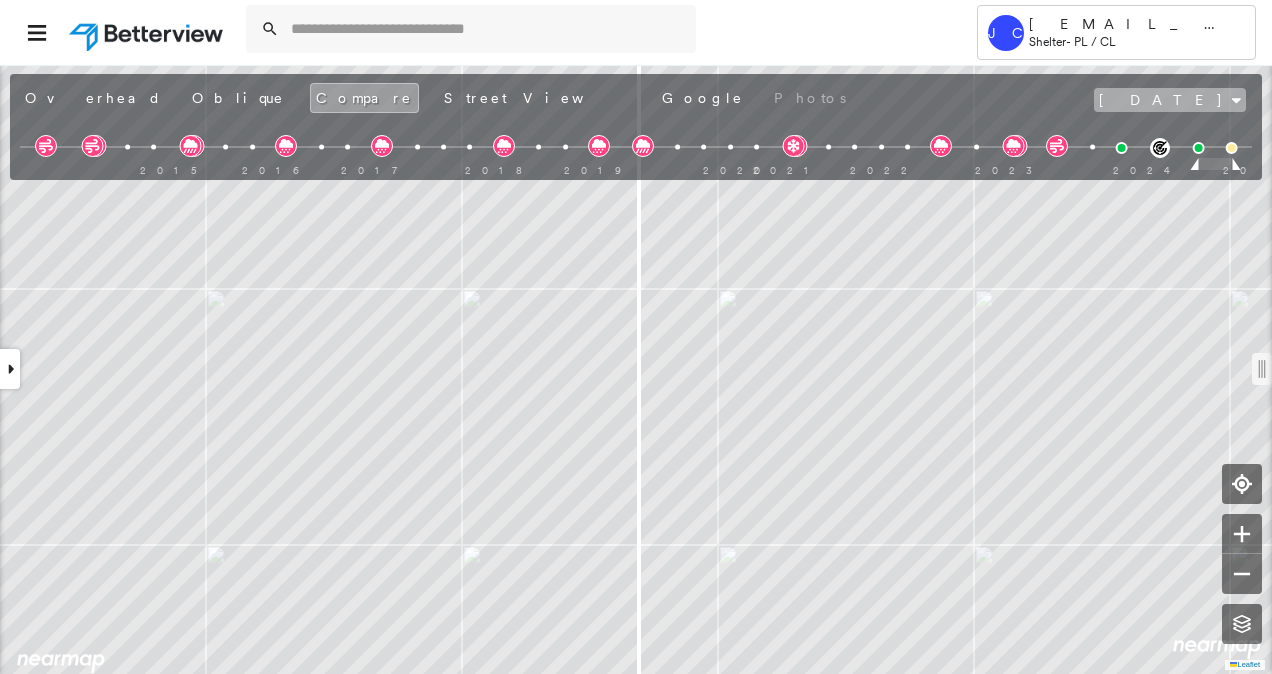 click 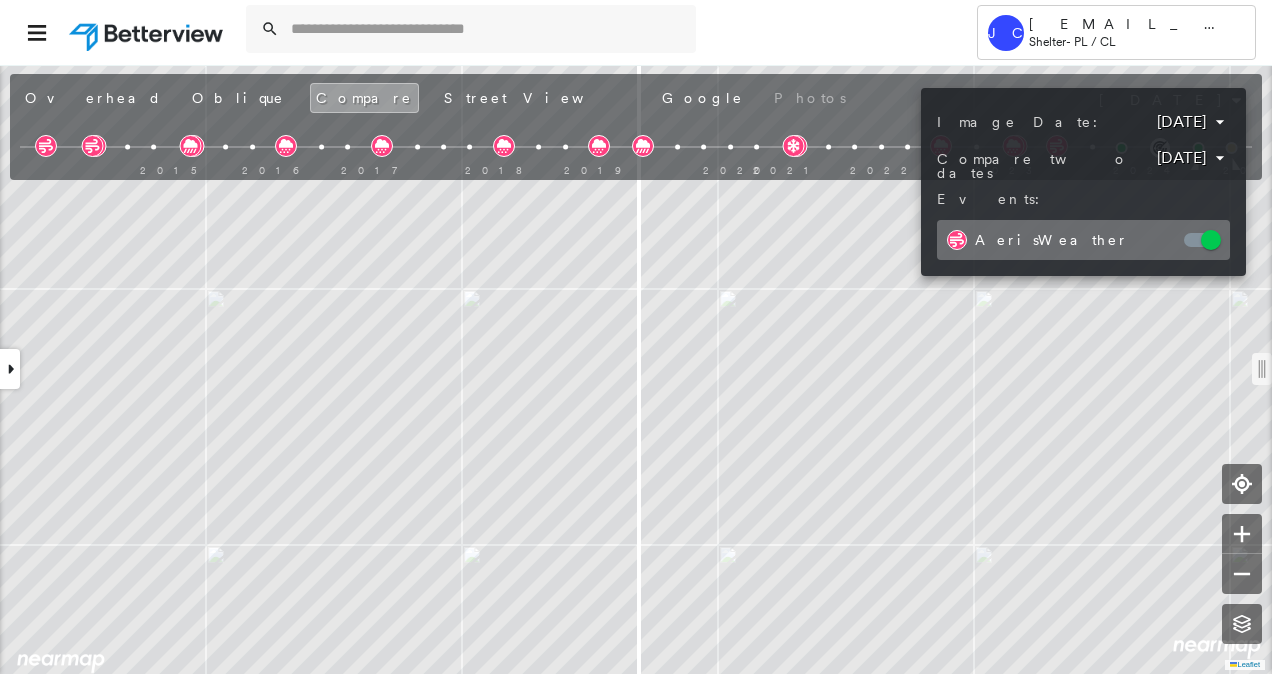 click on "Tower [PERSON_NAME][EMAIL_ADDRESS][DOMAIN_NAME] Shelter  -   PL / CL [STREET_ADDRESS][PERSON_NAME] 271230072806050001 Assigned to:  - Assigned to:  - 271230072806050001 Assigned to:  - Open Comments Download PDF Report Summary Construction Occupancy Protection Exposure Determination Overhead Obliques Street View Roof Spotlight™ Index :  95-95 out of 100 0 100 25 50 75 1 Building Roof Scores 1 Buildings Policy Information :  271230072806050001 Flags :  1 (0 cleared, 1 uncleared) Construction Roof Spotlights :  Chimney Property Features Roof Size & Shape :  1 building  - [PERSON_NAME] | Asphalt Shingle BuildZoom - Building Permit Data and Analysis Occupancy Place Detail Protection Exposure FEMA Risk Index Wind Claim Predictor: Average Risk 3   out of  5 Wildfire Additional Perils Proximity Alerts :  Chimney Determination Flags :  1 (0 cleared, 1 uncleared) Uncleared Flags (1) Cleared Flags  (0) LOW Low Priority Flagged [DATE] Clear Action Taken New Entry History Quote/New Business Terms & Conditions General Save" at bounding box center [636, 337] 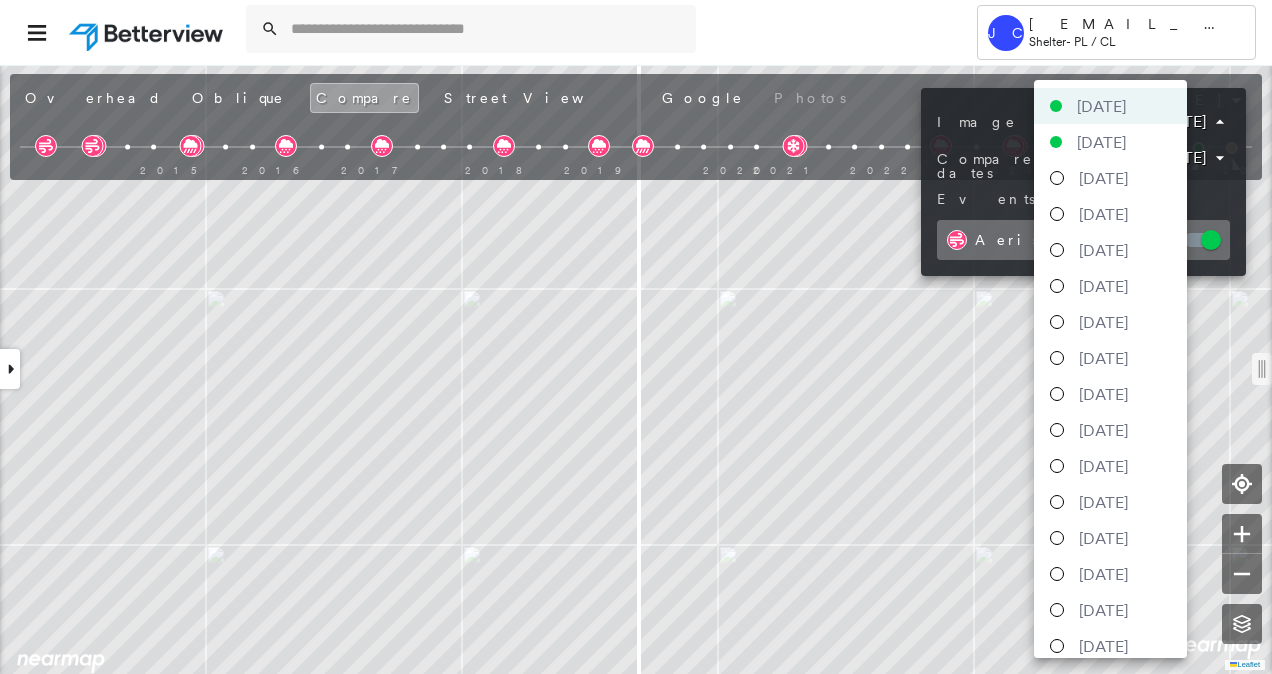 click on "[DATE]" at bounding box center (1103, 178) 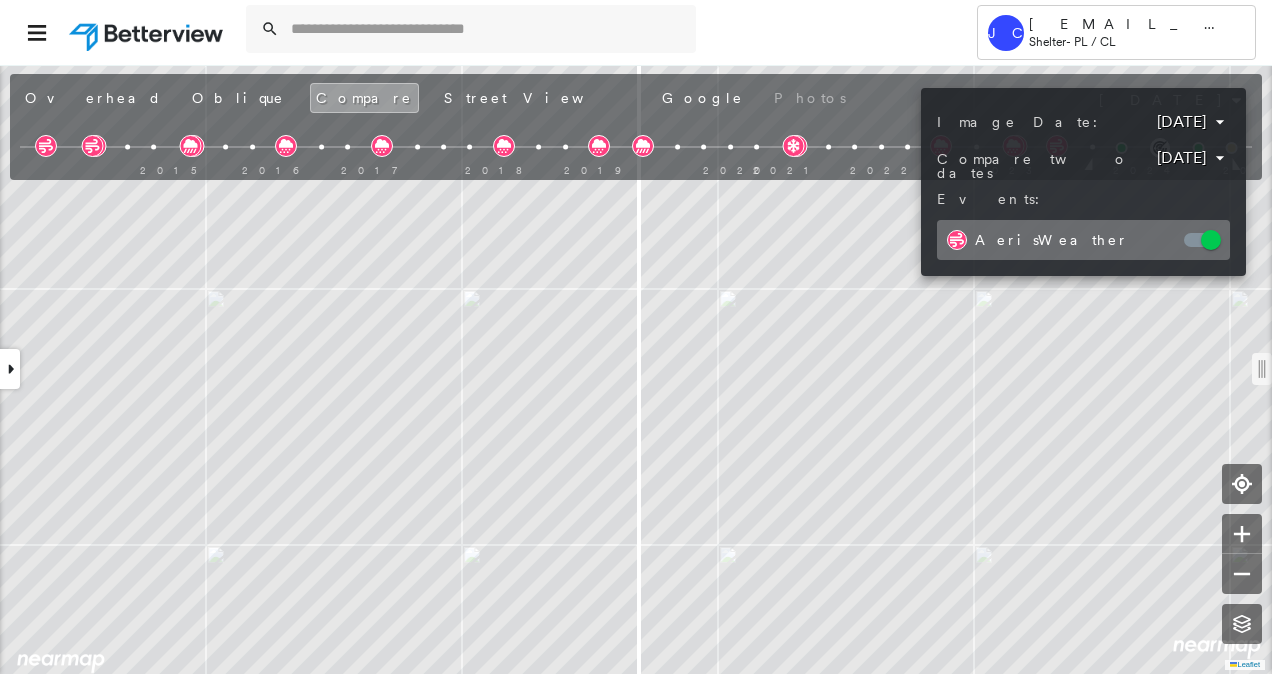 click at bounding box center (636, 337) 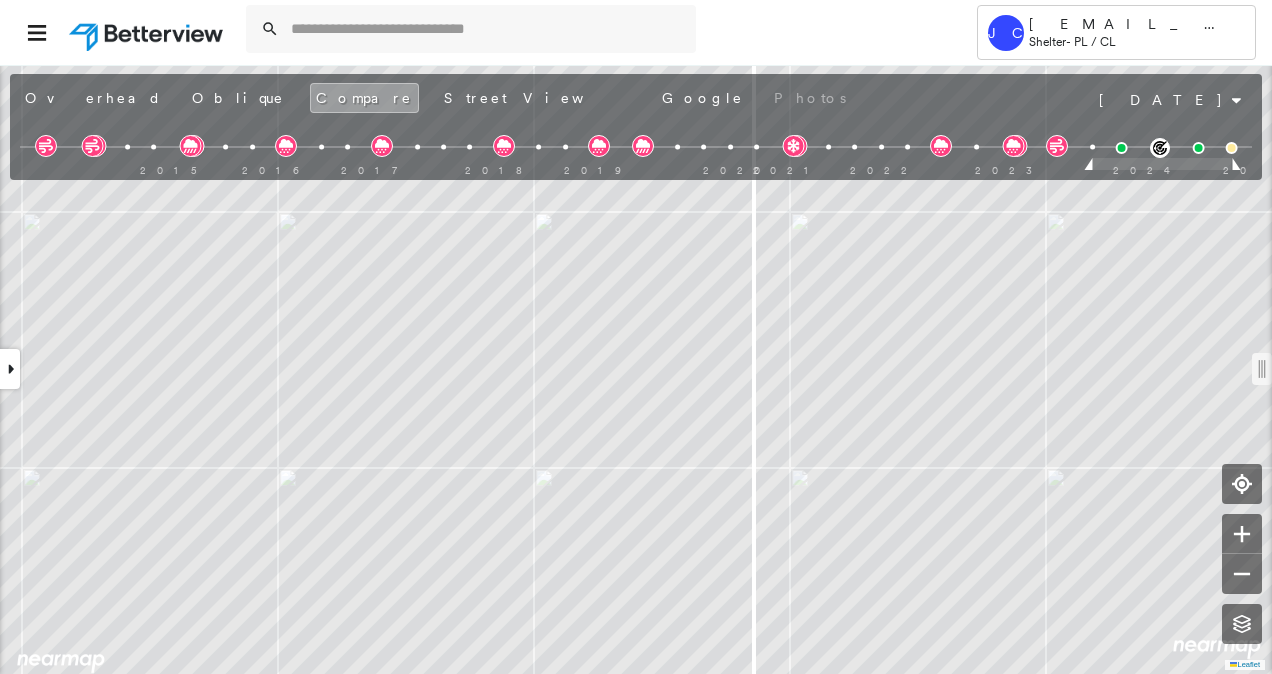 drag, startPoint x: 640, startPoint y: 373, endPoint x: 753, endPoint y: 404, distance: 117.17508 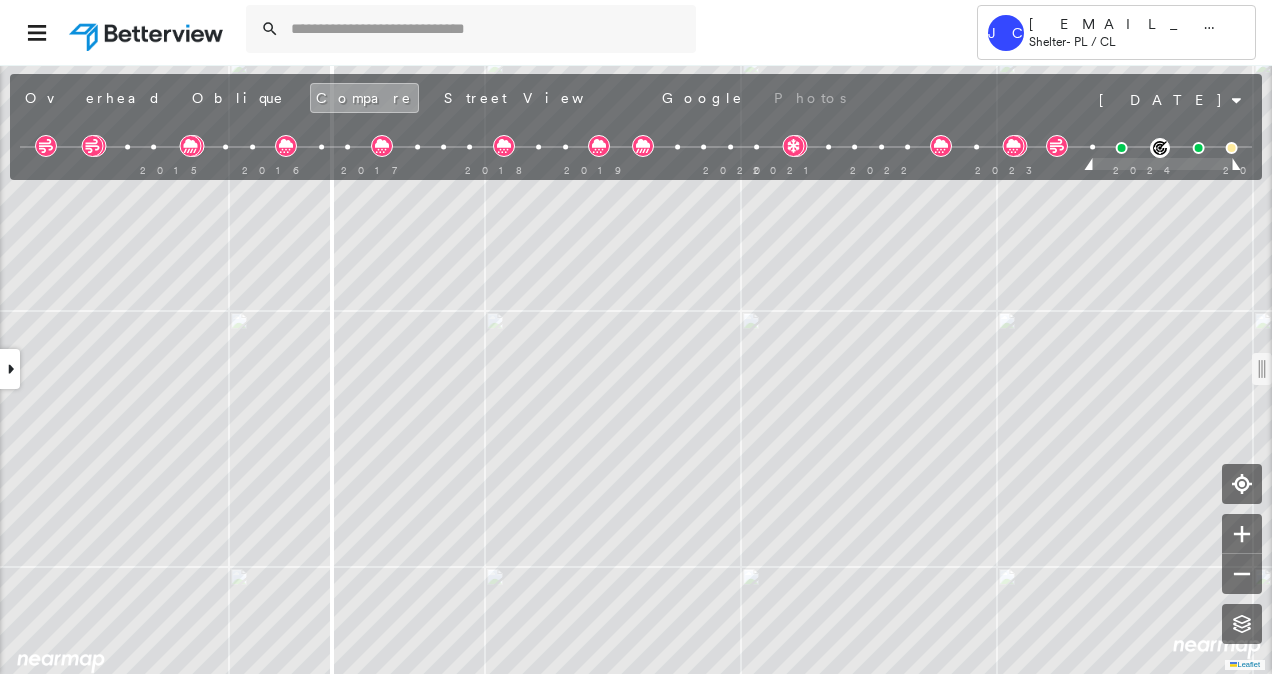 drag, startPoint x: 755, startPoint y: 376, endPoint x: 324, endPoint y: 364, distance: 431.16702 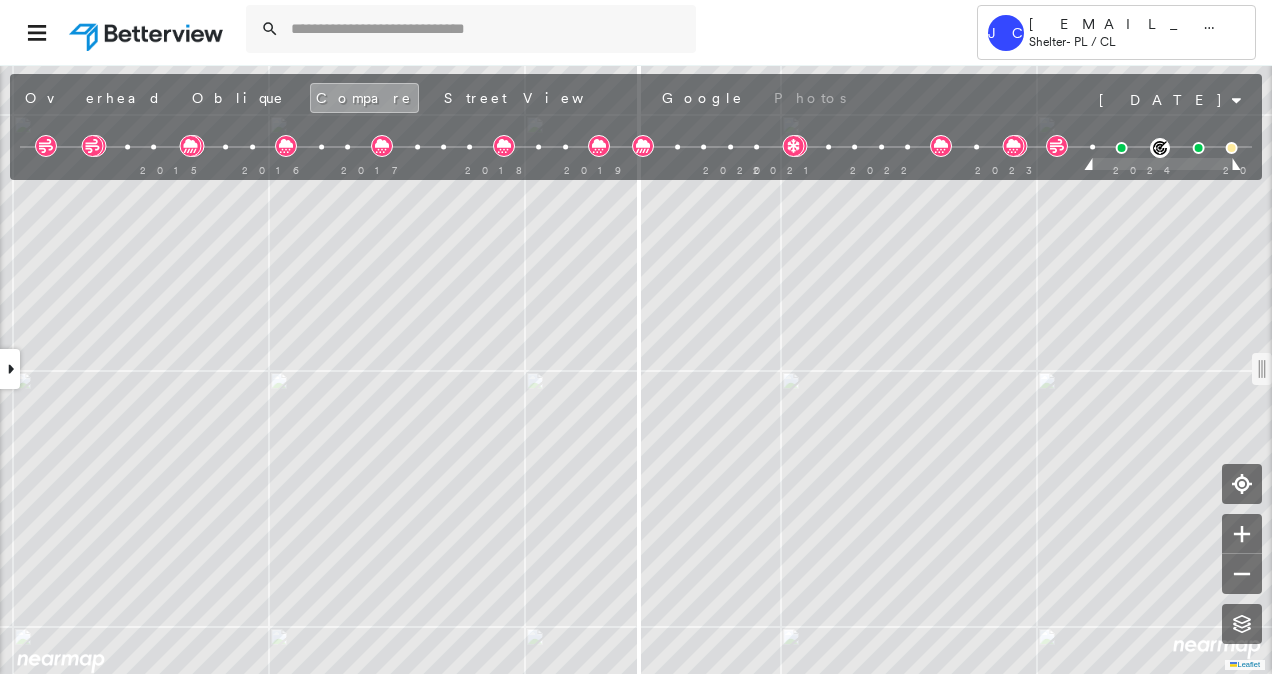 drag, startPoint x: 318, startPoint y: 372, endPoint x: 632, endPoint y: 396, distance: 314.91586 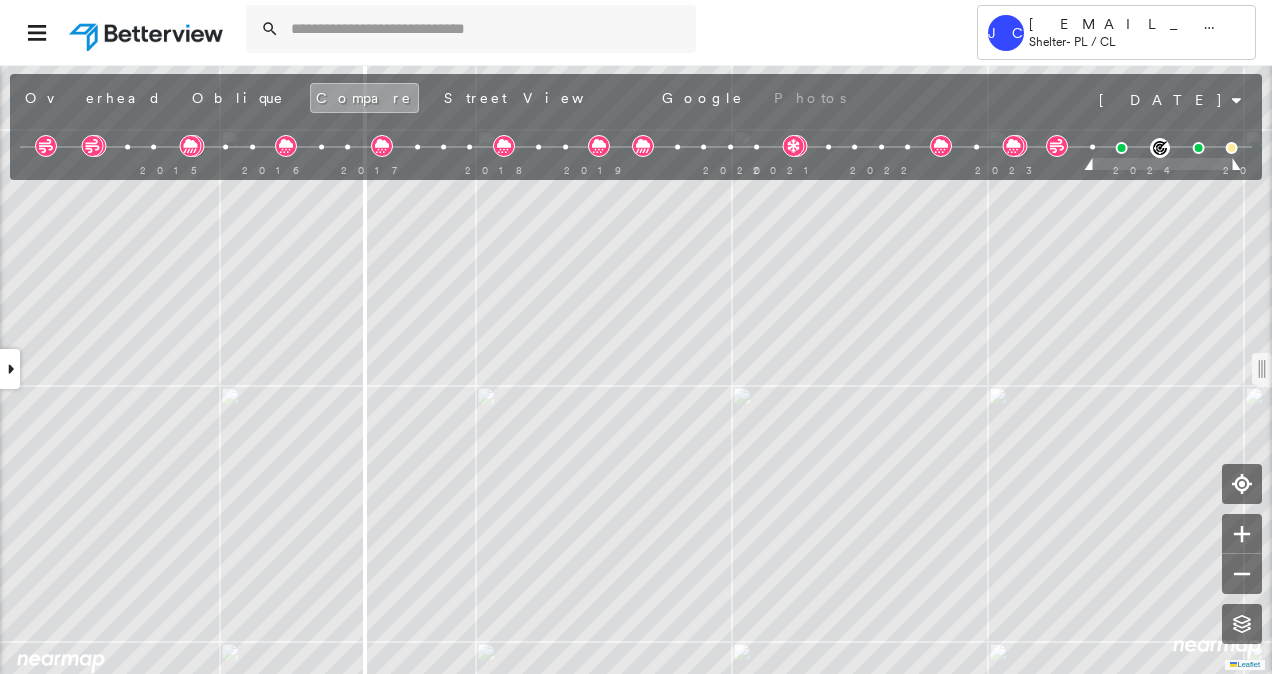 drag, startPoint x: 628, startPoint y: 372, endPoint x: 352, endPoint y: 374, distance: 276.00723 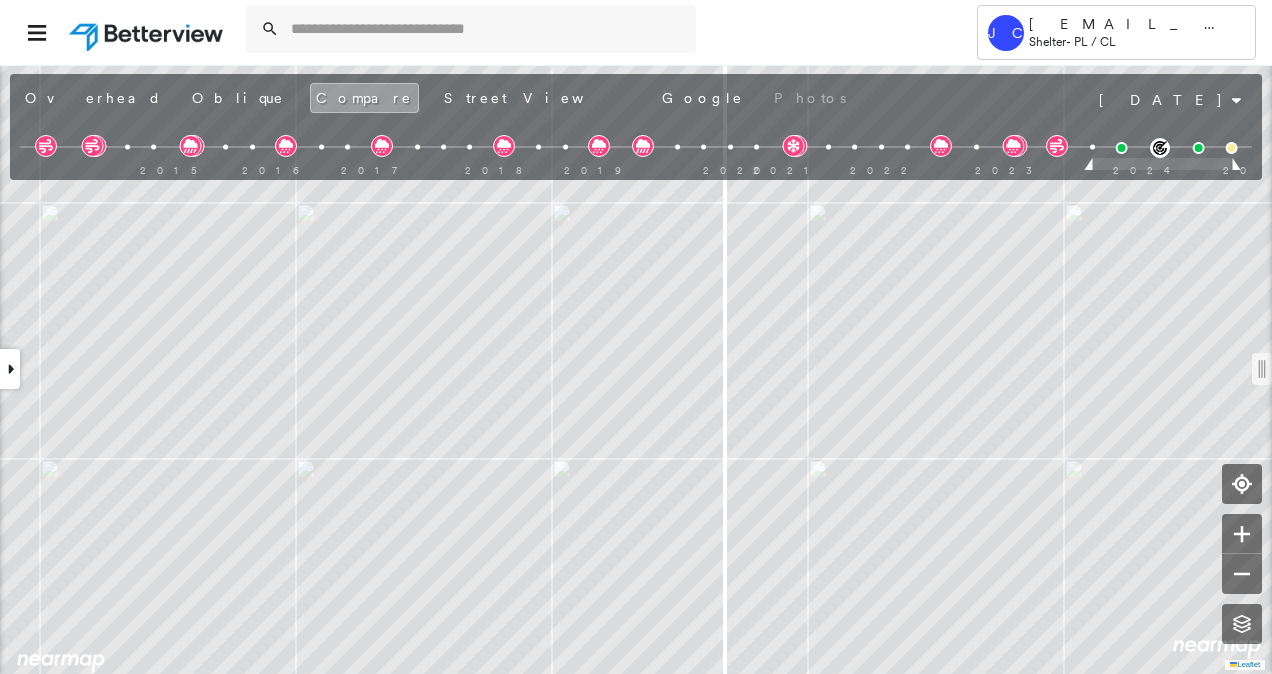drag, startPoint x: 344, startPoint y: 372, endPoint x: 724, endPoint y: 382, distance: 380.13156 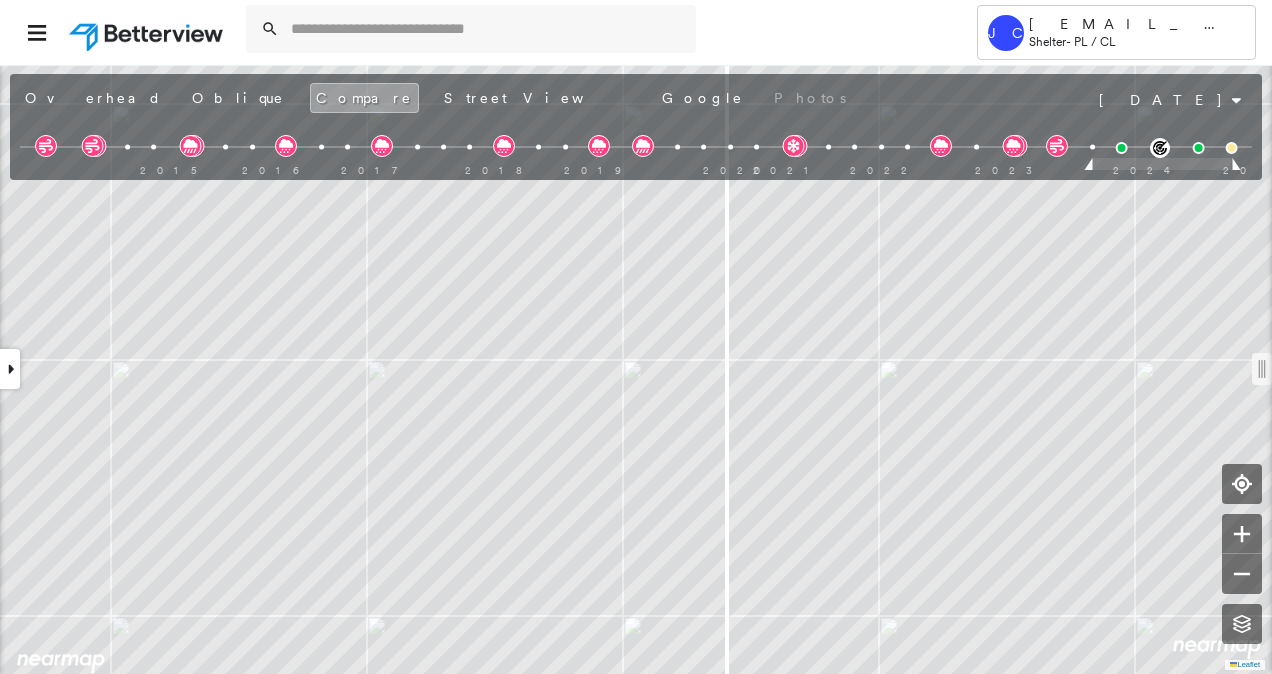 drag, startPoint x: 725, startPoint y: 369, endPoint x: 726, endPoint y: 448, distance: 79.00633 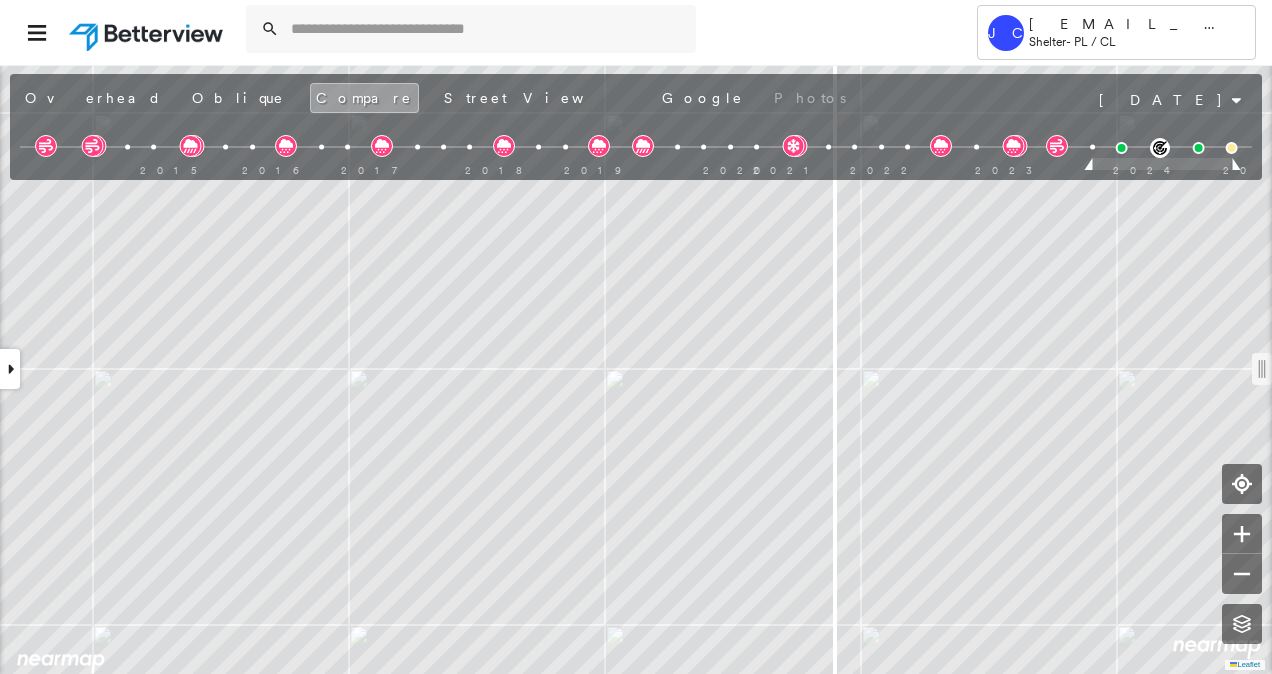 drag, startPoint x: 721, startPoint y: 371, endPoint x: 836, endPoint y: 402, distance: 119.104996 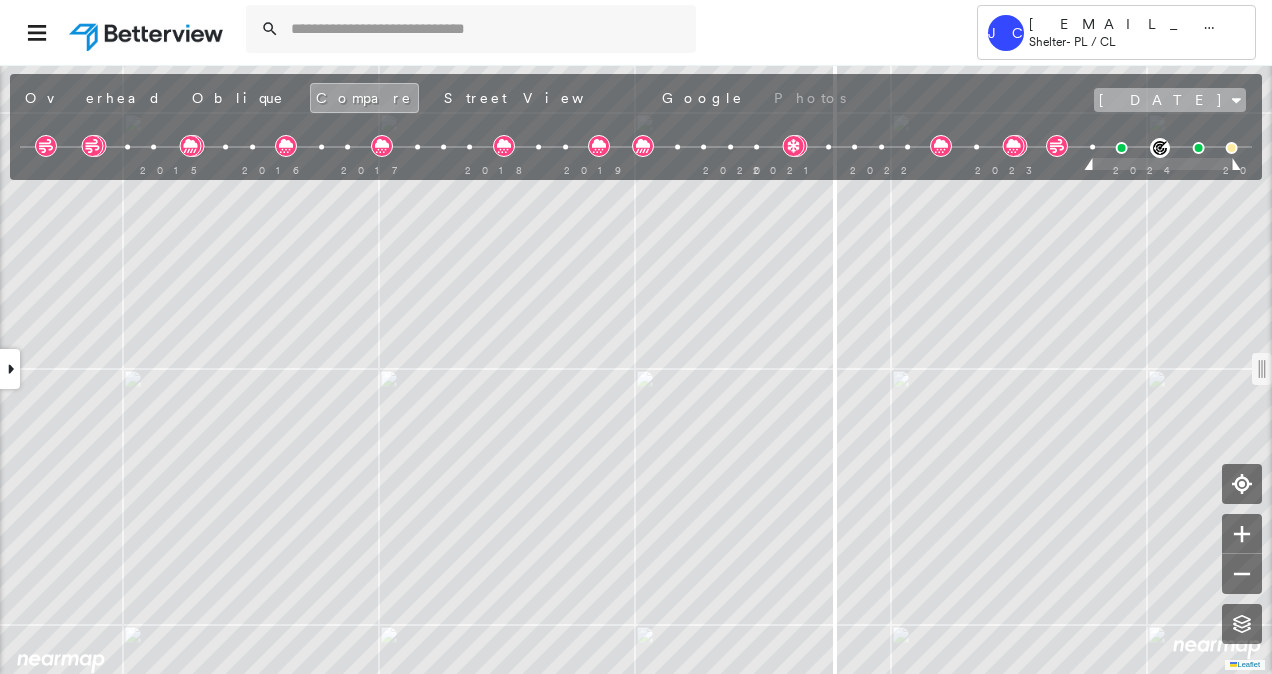 click 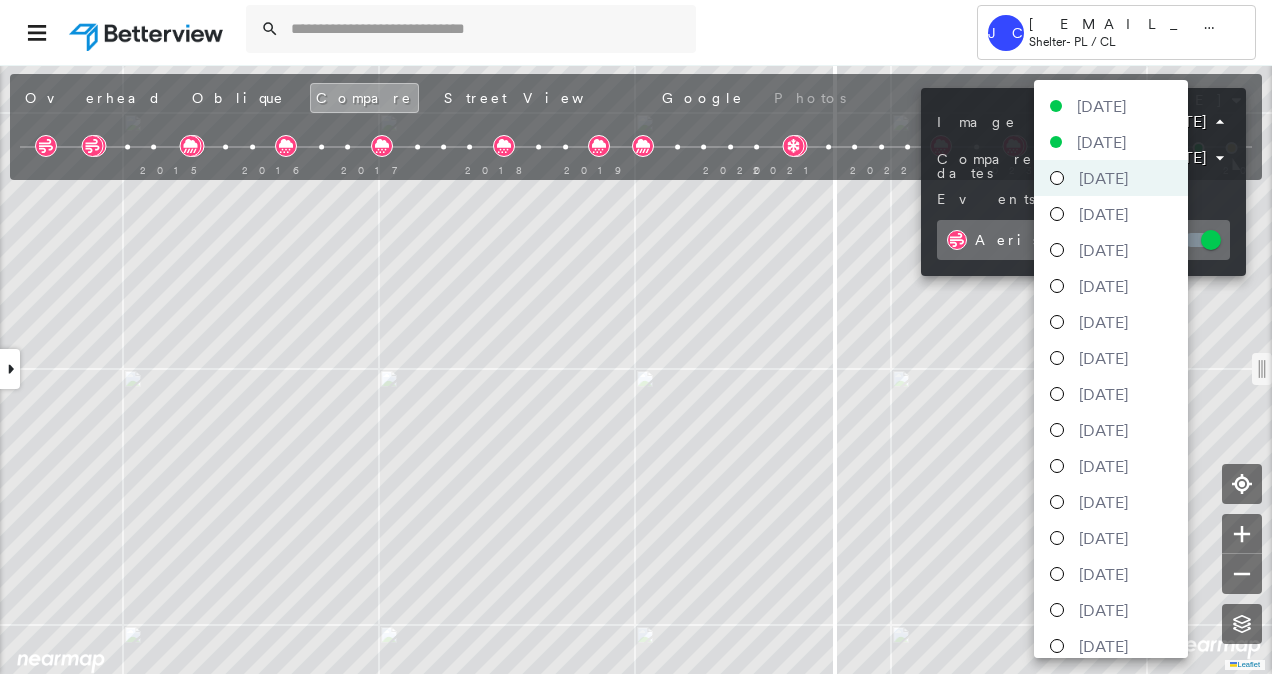 click on "Tower [PERSON_NAME][EMAIL_ADDRESS][DOMAIN_NAME] Shelter  -   PL / CL [STREET_ADDRESS][DEMOGRAPHIC_DATA] 271230072806050001 Assigned to:  - Assigned to:  - 271230072806050001 Assigned to:  - Open Comments Download PDF Report Summary Construction Occupancy Protection Exposure Determination Looking for roof spotlights? Analyze this date Overhead Obliques Street View Roof Spotlight™ Index 0 100 25 50 75 1 Building Roof Scores 0 Buildings Policy Information :  271230072806050001 Flags :  1 (0 cleared, 1 uncleared) Construction BuildZoom - Building Permit Data and Analysis Occupancy Place Detail Protection Exposure FEMA Risk Index Wildfire Additional Perils Determination Flags :  1 (0 cleared, 1 uncleared) Uncleared Flags (1) Cleared Flags  (0) LOW Low Priority Flagged [DATE] Clear Action Taken New Entry History Quote/New Business Terms & Conditions Added ACV Endorsement Added Cosmetic Endorsement Inspection/Loss Control Report Information Added to Inspection Survey Onsite Inspection Ordered General Save Renewal" at bounding box center (636, 337) 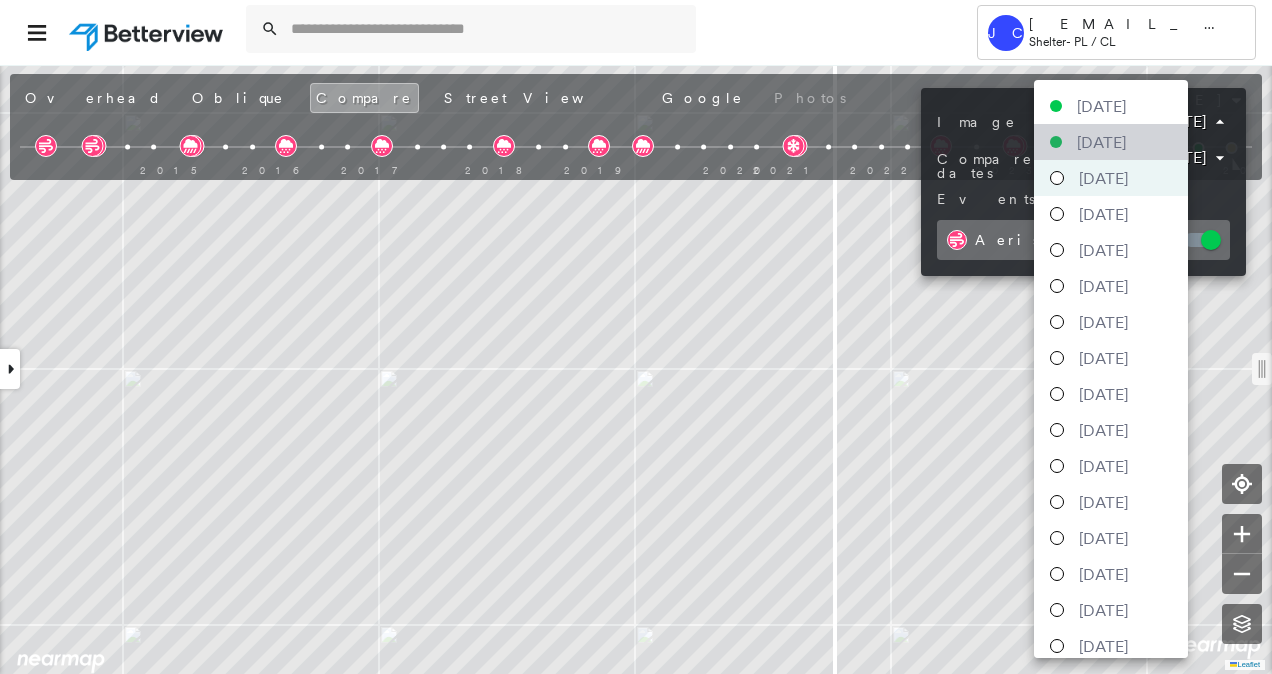 click on "[DATE]" at bounding box center [1101, 142] 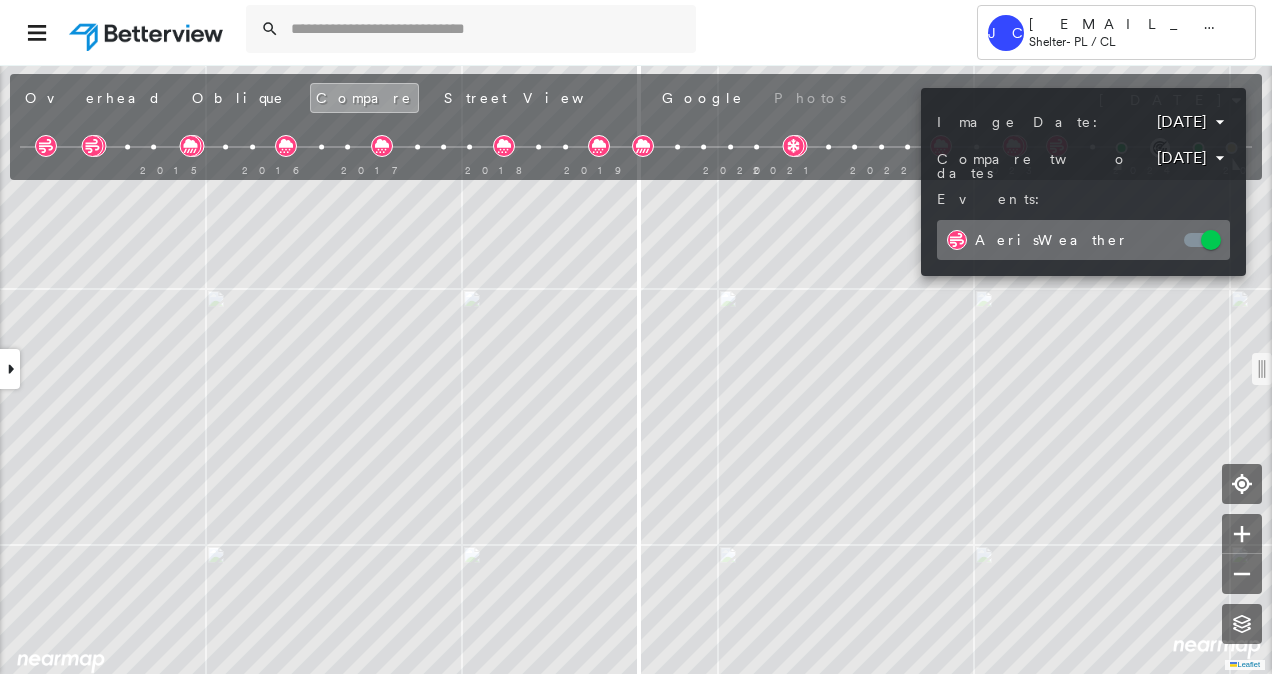 click at bounding box center [636, 337] 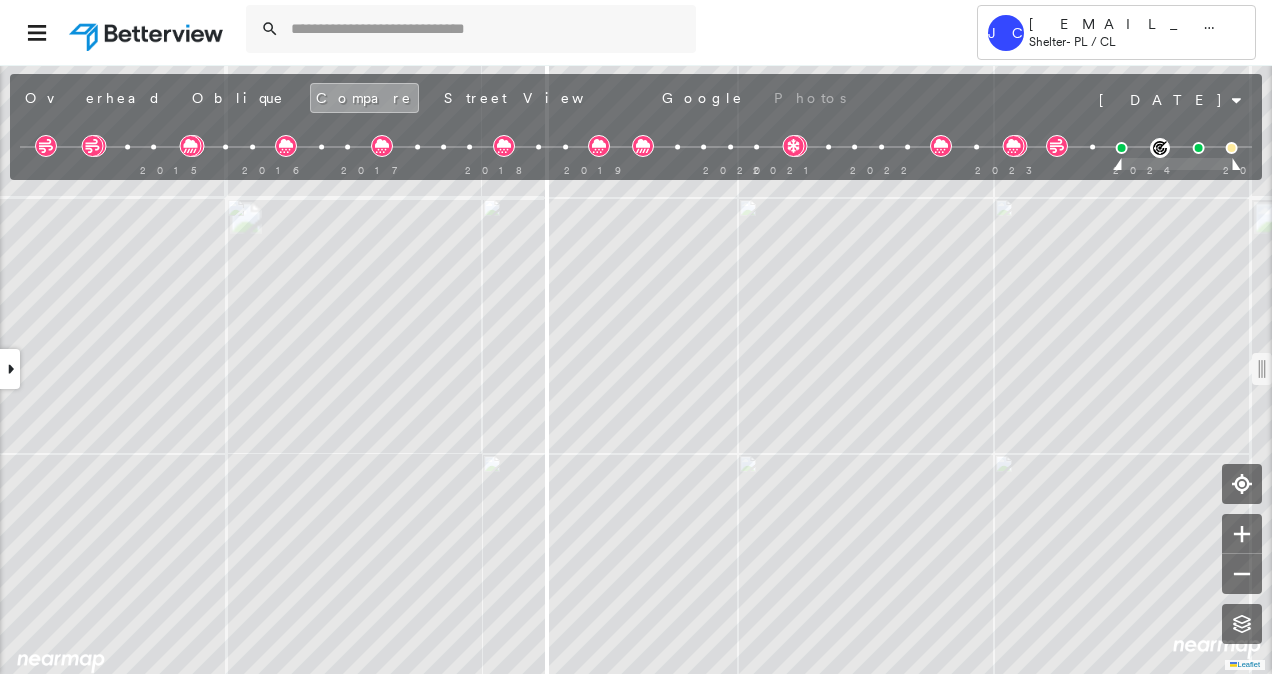 drag, startPoint x: 633, startPoint y: 377, endPoint x: 708, endPoint y: 380, distance: 75.059975 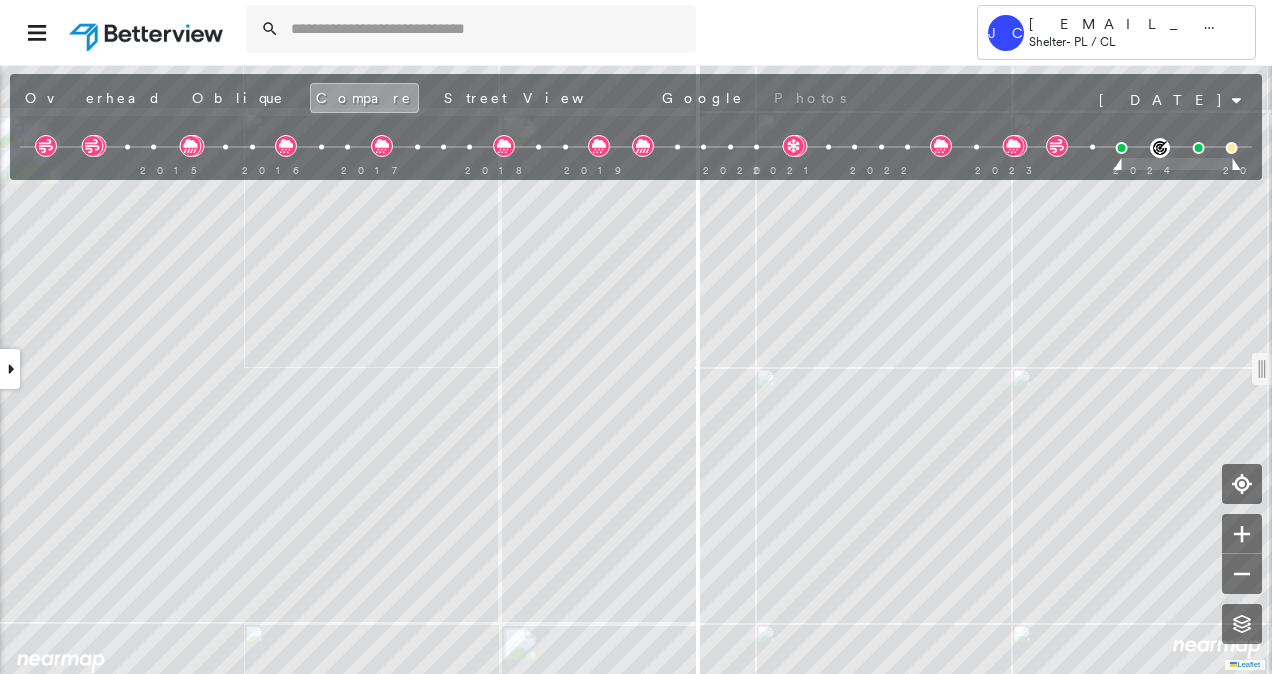drag, startPoint x: 712, startPoint y: 372, endPoint x: 696, endPoint y: 394, distance: 27.202942 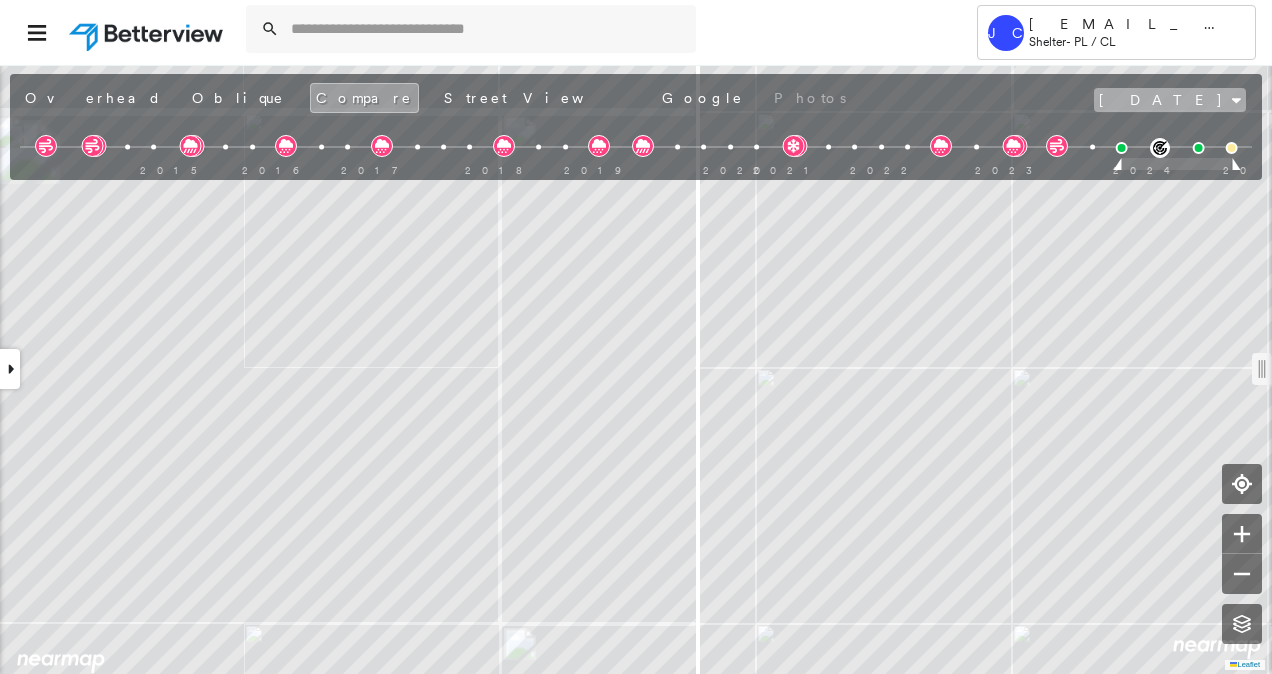 click 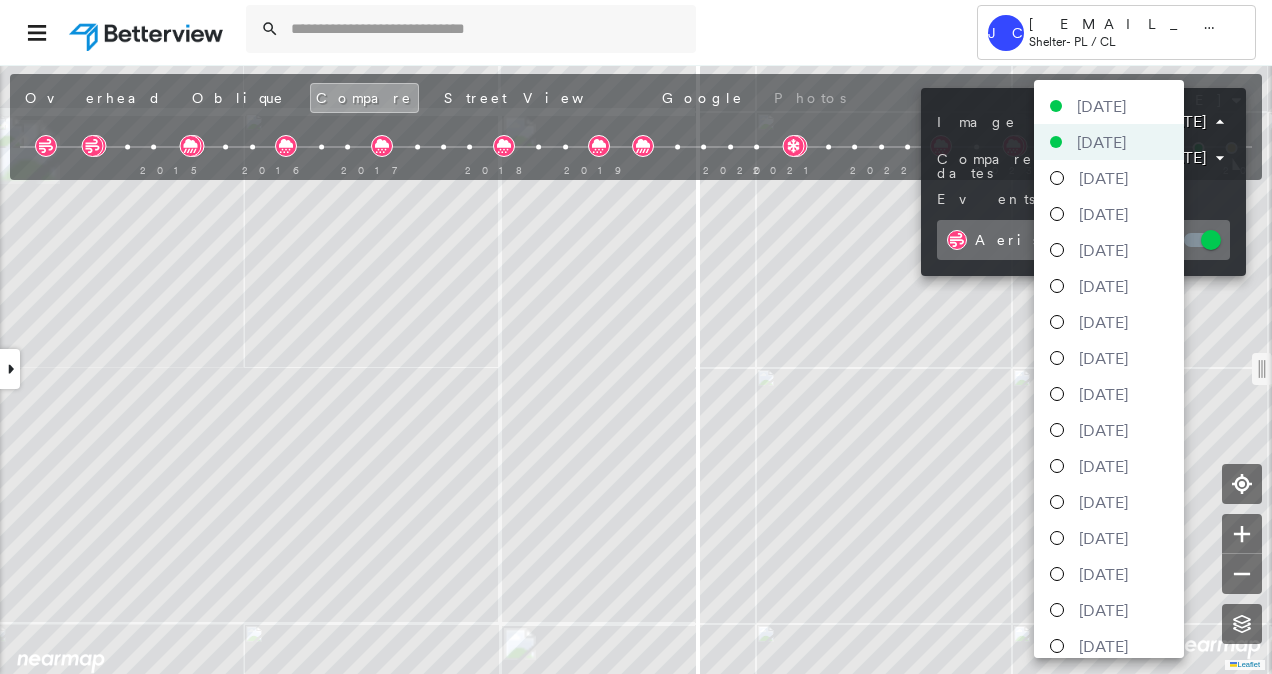 click on "Tower [PERSON_NAME][EMAIL_ADDRESS][DOMAIN_NAME] Shelter  -   PL / CL [STREET_ADDRESS][PERSON_NAME] 271230072806050001 Assigned to:  - Assigned to:  - 271230072806050001 Assigned to:  - Open Comments Download PDF Report Summary Construction Occupancy Protection Exposure Determination Overhead Obliques Street View Roof Spotlight™ Index :  94-94 out of 100 0 100 25 50 75 1 Building Roof Scores 1 Buildings Policy Information :  271230072806050001 Flags :  1 (0 cleared, 1 uncleared) Construction Roof Spotlights Property Features Roof Size & Shape :  1 building  - [PERSON_NAME] | Asphalt Shingle BuildZoom - Building Permit Data and Analysis Occupancy Place Detail Protection Exposure FEMA Risk Index Wind Claim Predictor: Average Risk 3   out of  5 Wildfire Additional Perils Determination Flags :  1 (0 cleared, 1 uncleared) Uncleared Flags (1) Cleared Flags  (0) LOW Low Priority Flagged [DATE] Clear Action Taken New Entry History Quote/New Business Terms & Conditions Added ACV Endorsement Added Cosmetic Endorsement *" at bounding box center [636, 337] 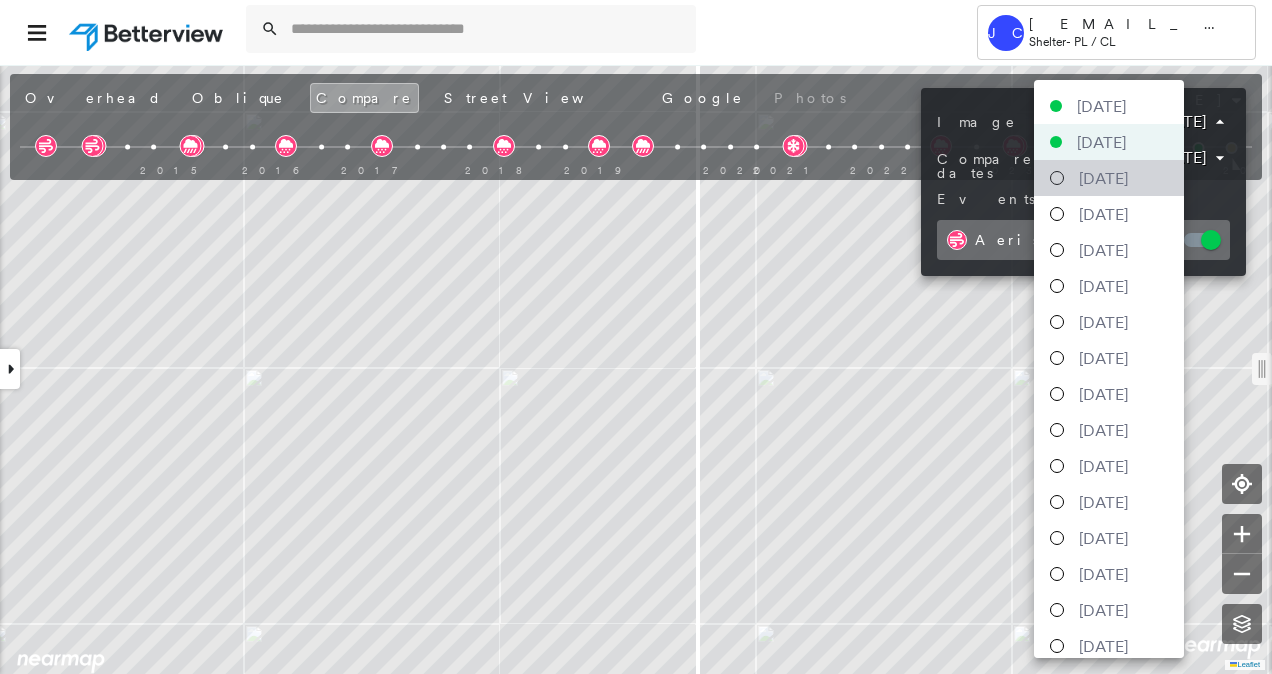click on "[DATE]" at bounding box center [1103, 178] 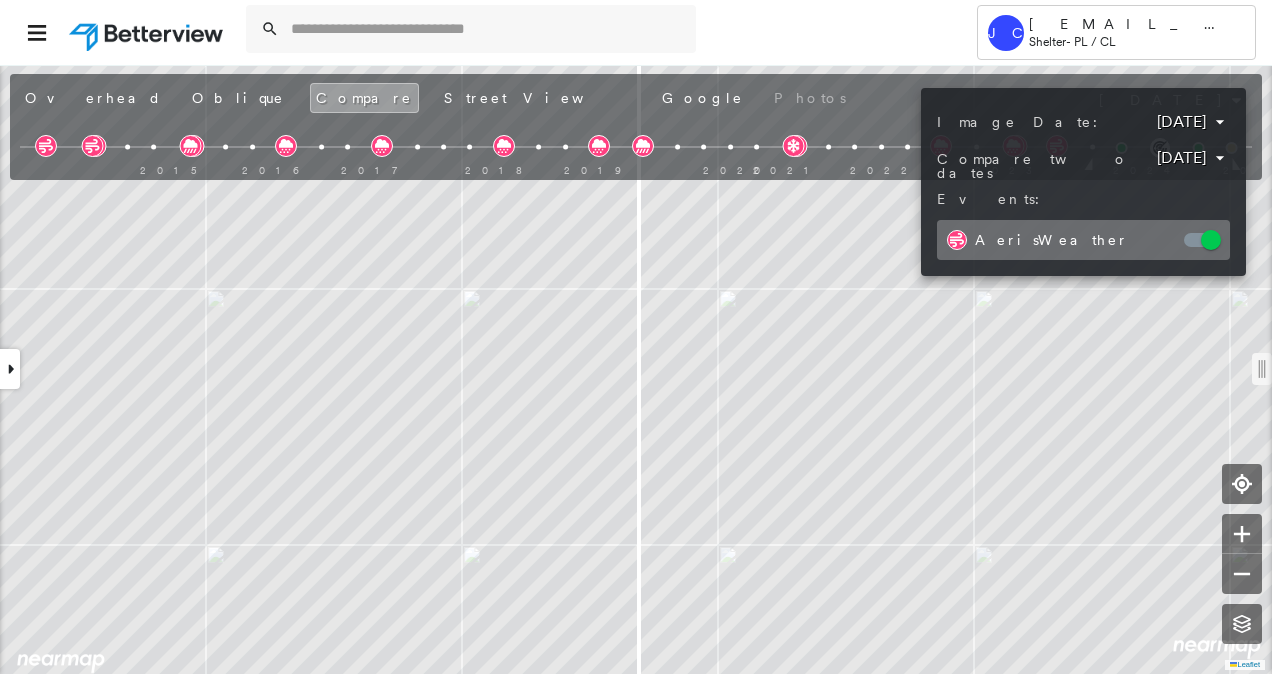 click at bounding box center (636, 337) 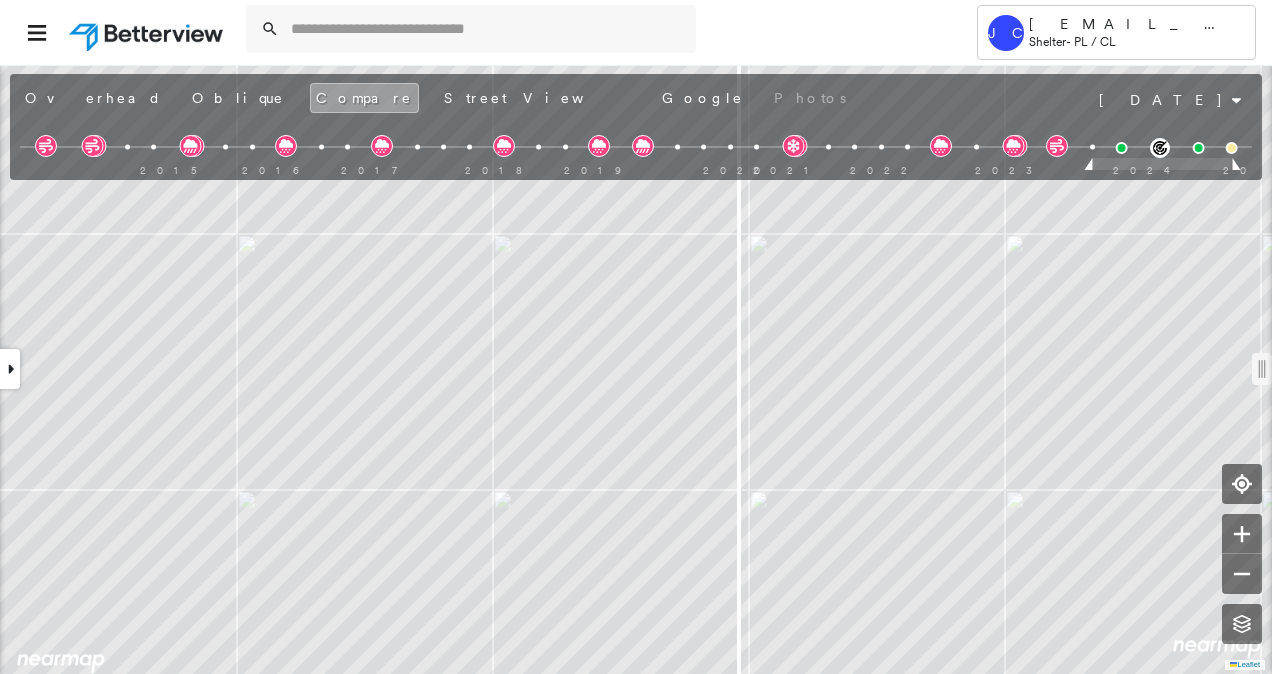 drag, startPoint x: 636, startPoint y: 370, endPoint x: 738, endPoint y: 384, distance: 102.9563 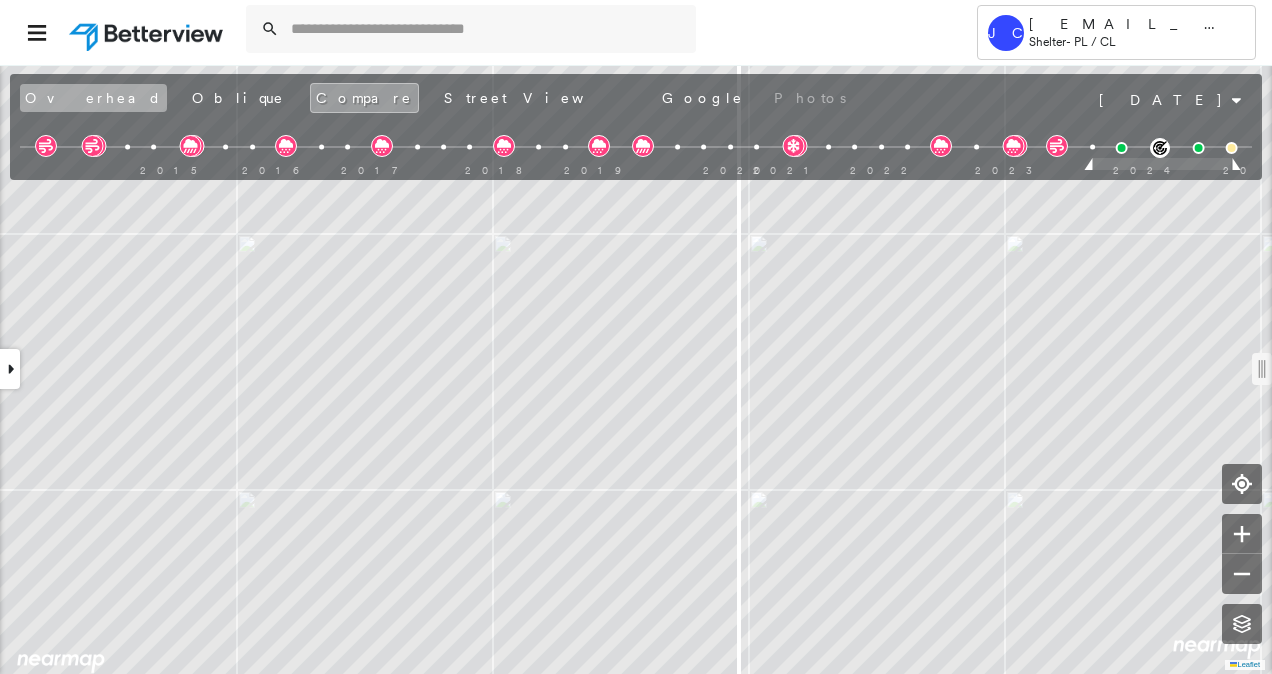 click on "Overhead" at bounding box center (93, 98) 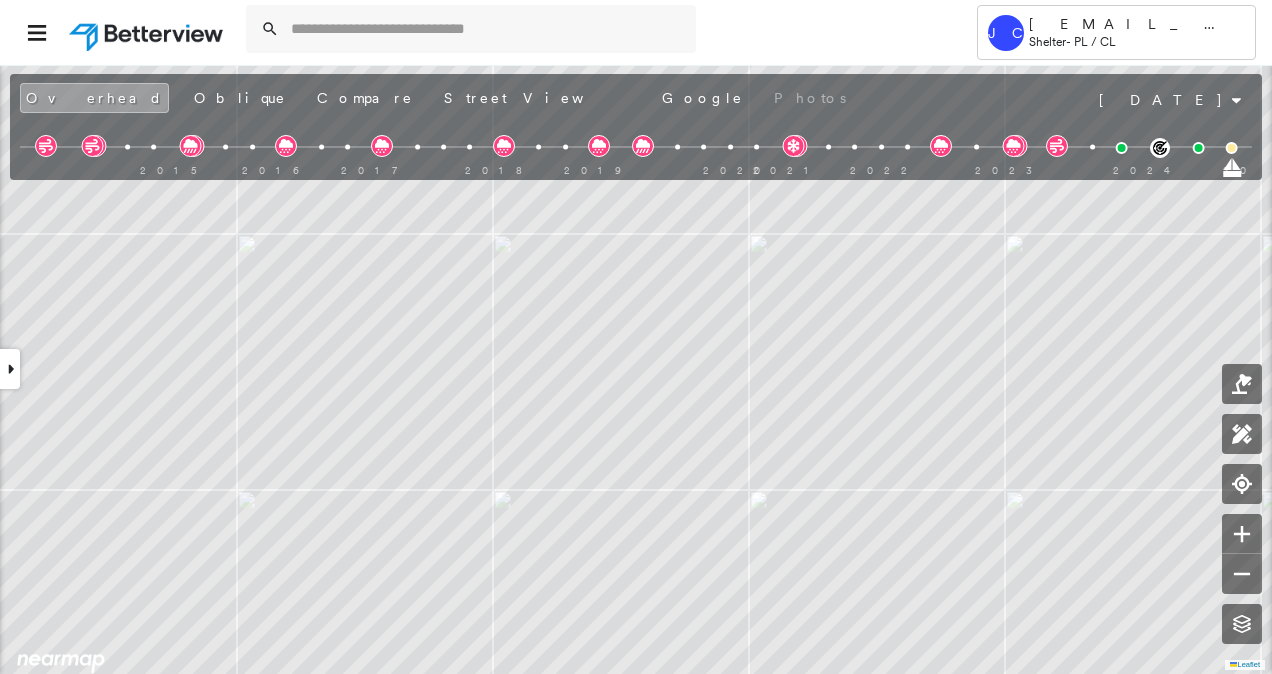 click at bounding box center (10, 369) 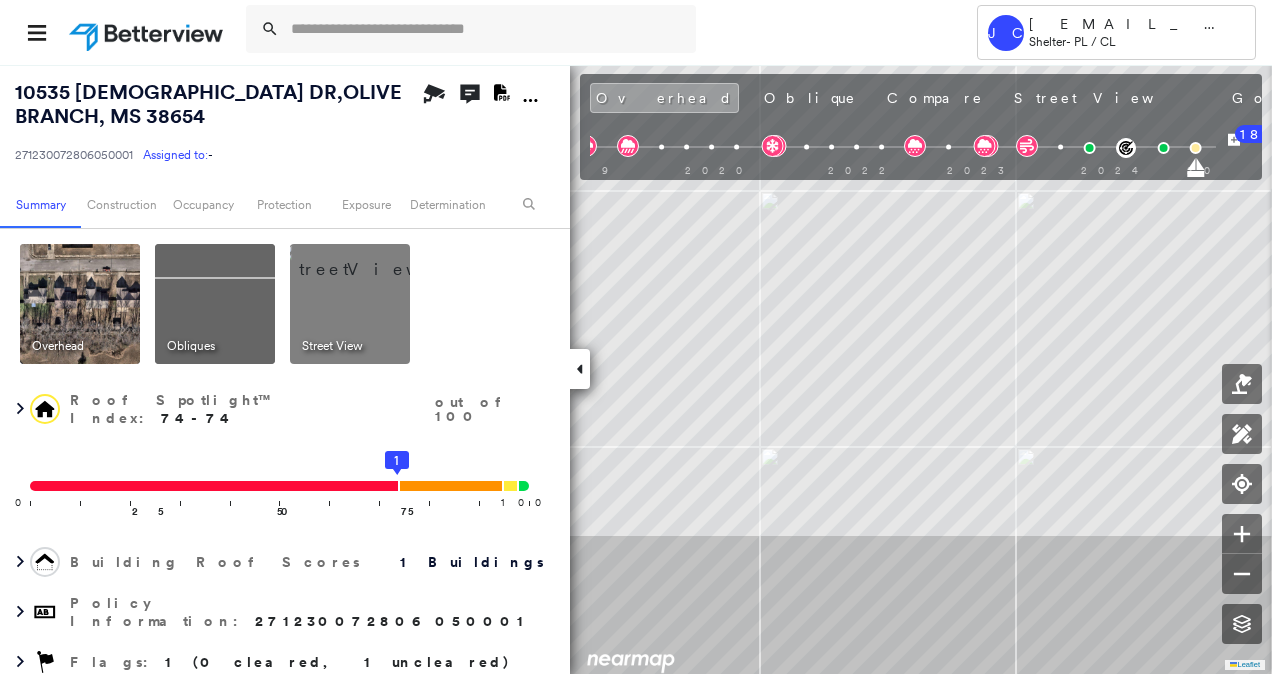 click 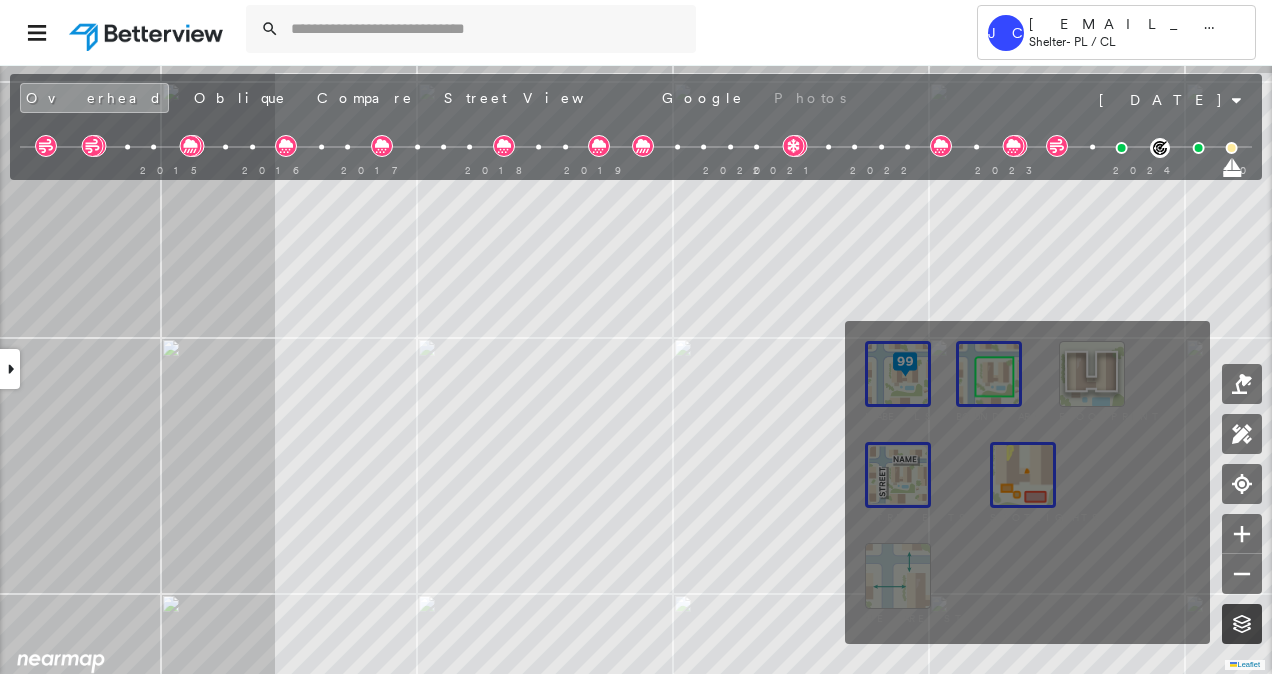 click 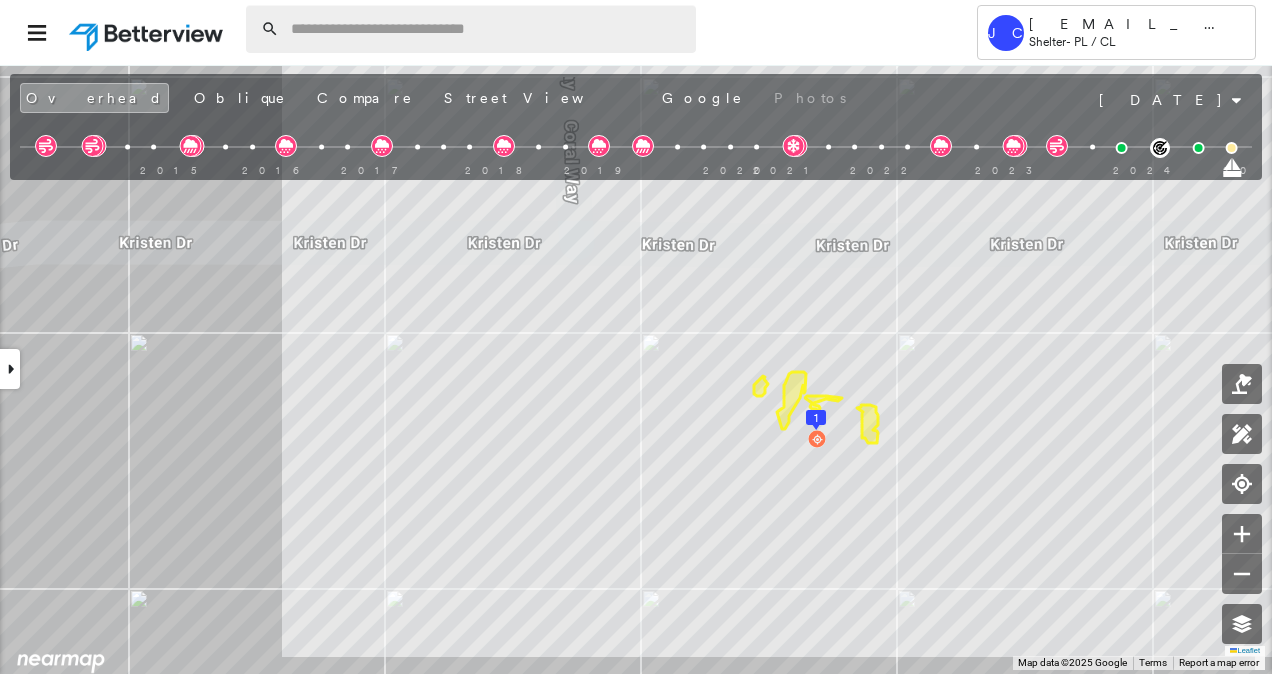 click at bounding box center [487, 29] 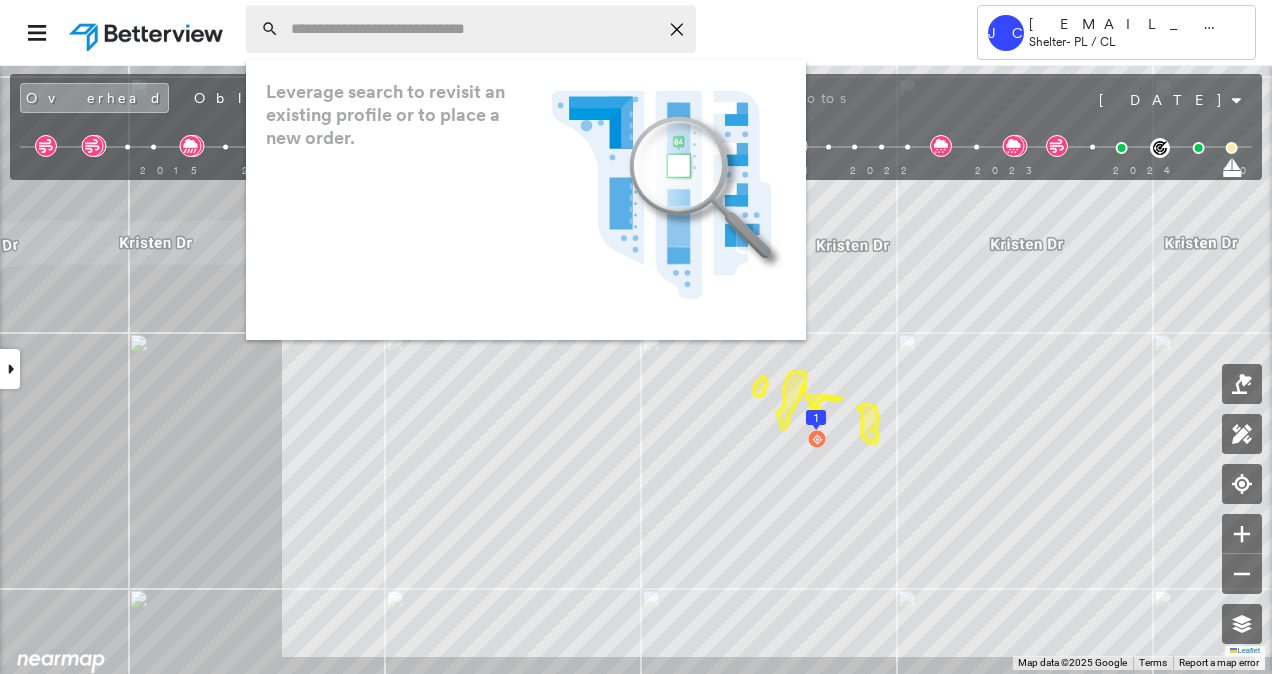 paste on "**********" 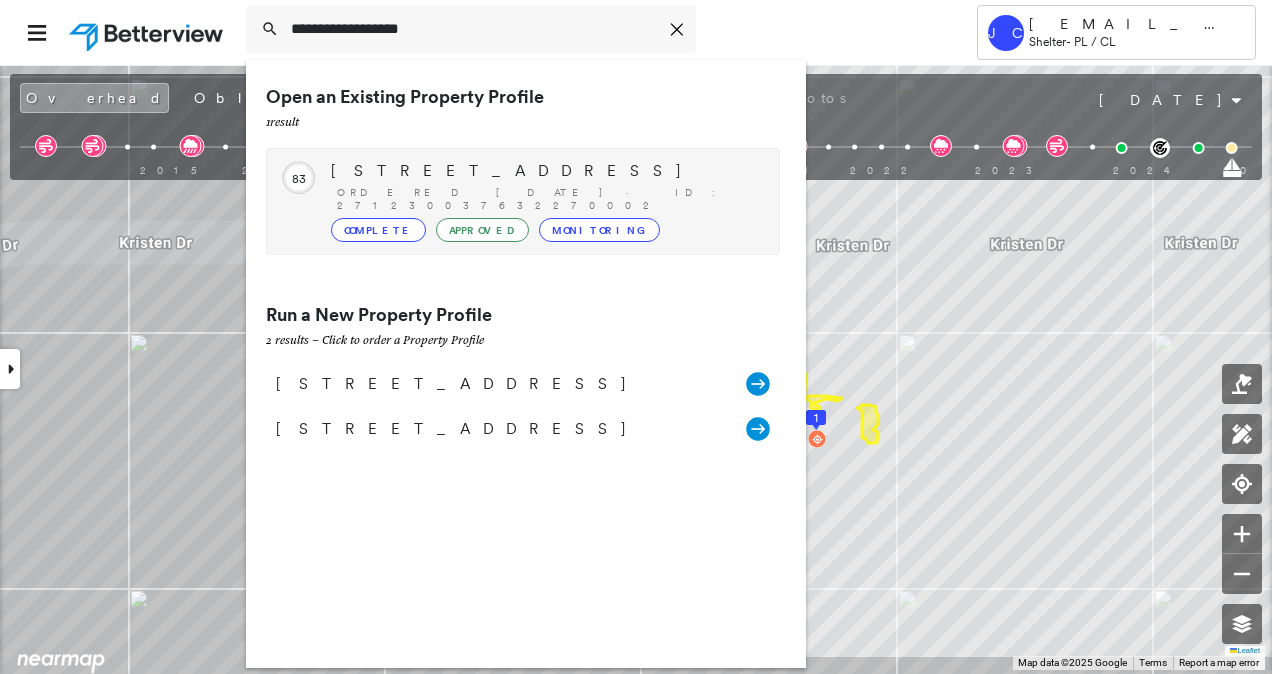 type on "**********" 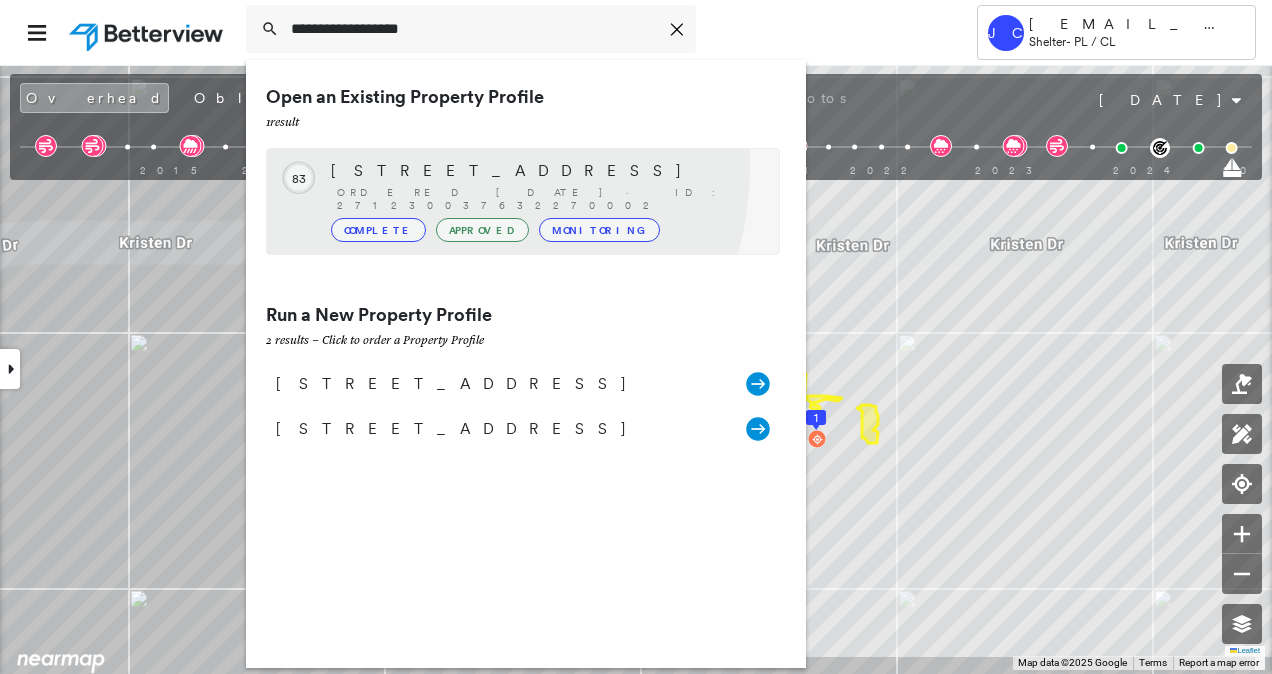 click on "[STREET_ADDRESS]" at bounding box center [545, 171] 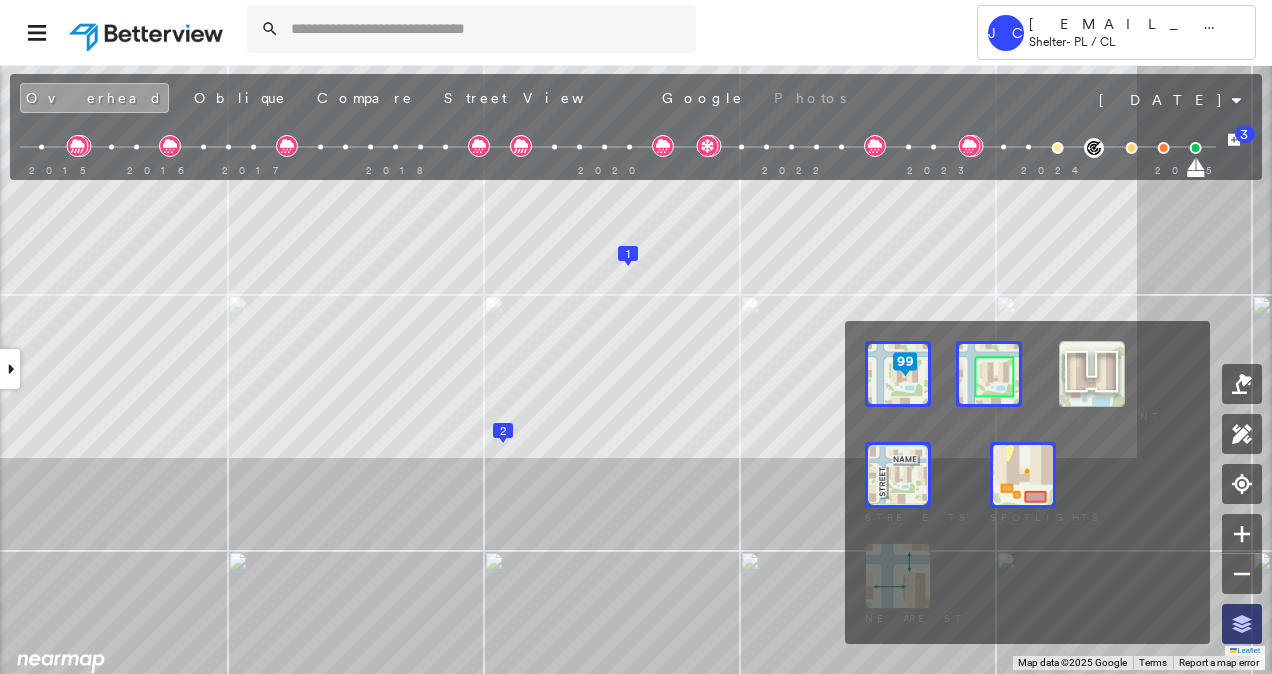 click 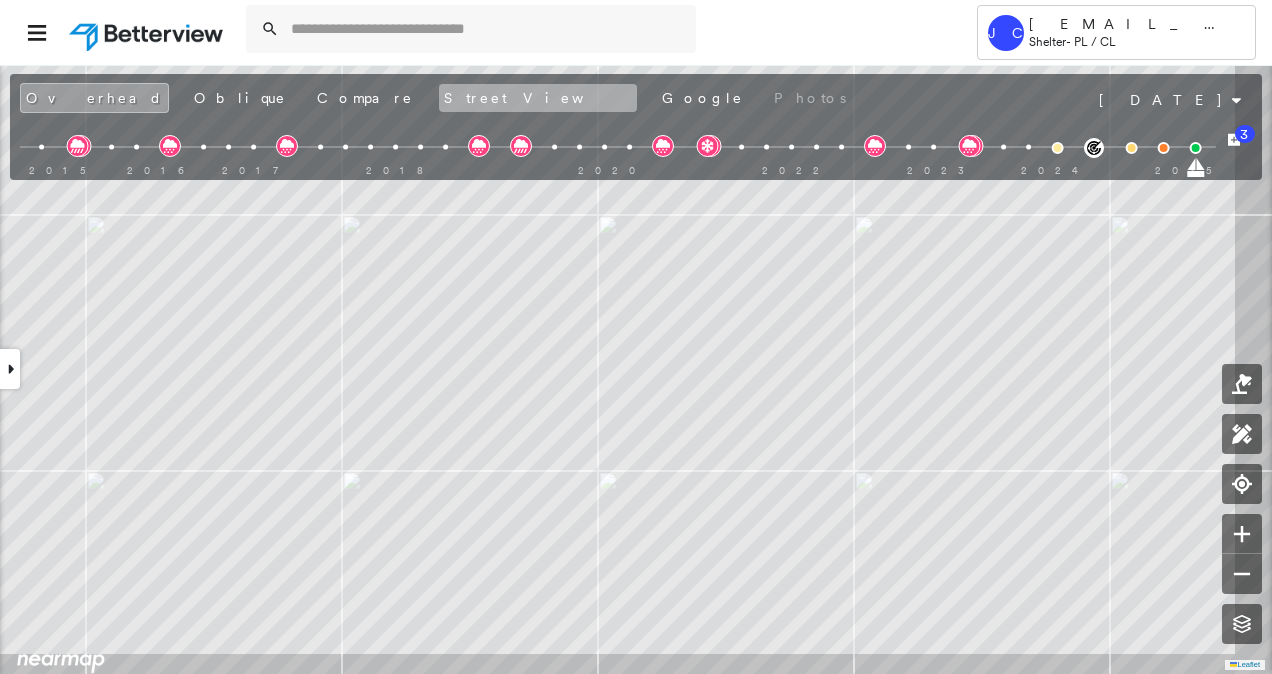 click on "Street View" at bounding box center [538, 98] 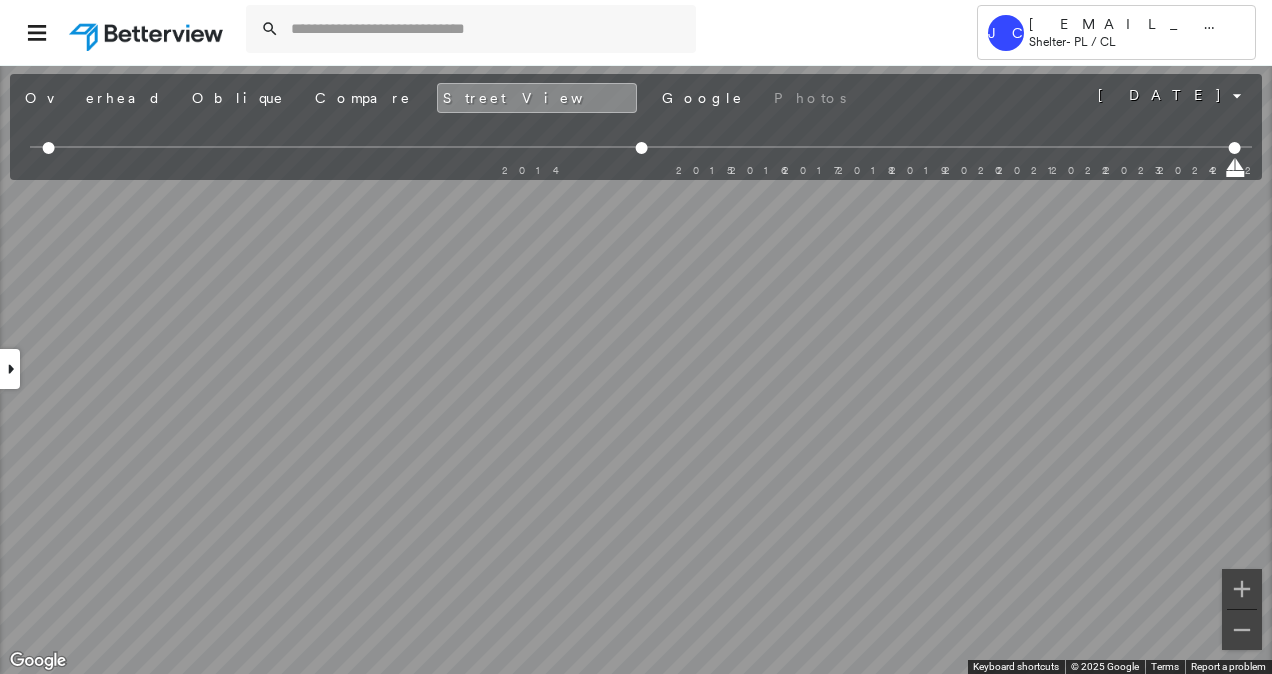 click on "Tower [PERSON_NAME][EMAIL_ADDRESS][DOMAIN_NAME] Shelter  -   PL / CL [GEOGRAPHIC_DATA] 271230037632270002 Assigned to:  - Assigned to:  - 271230037632270002 Assigned to:  - Open Comments Download PDF Report Summary Construction Occupancy Protection Exposure Determination Overhead Obliques Street View Roof Spotlight™ Index :  39-90 out of 100 0 100 25 50 75 1 Building Roof Scores 2 Buildings Policy Information :  271230037632270002 Flags :  6 (4 cleared, 2 uncleared) Construction Roof Spotlights :  Staining, Worn Shingles, Overhang, Roof Debris, Chimney and 1 more Property Features :  Pool Roof Age :  [DEMOGRAPHIC_DATA]+ years old. 1 Building 1 :  10+ years Roof Size & Shape :  2 buildings  BuildZoom - Building Permit Data and Analysis Occupancy Place Detail Protection Exposure FEMA Risk Index Wind Claim Predictor: More Risky 2   out of  5 Additional Perils Determination Flags :  6 (4 cleared, 2 uncleared) Uncleared Flags (2) Cleared Flags  (4) LOW Low Priority Flagged [DATE] Clear Pool Flagged [DATE] 3" at bounding box center (636, 337) 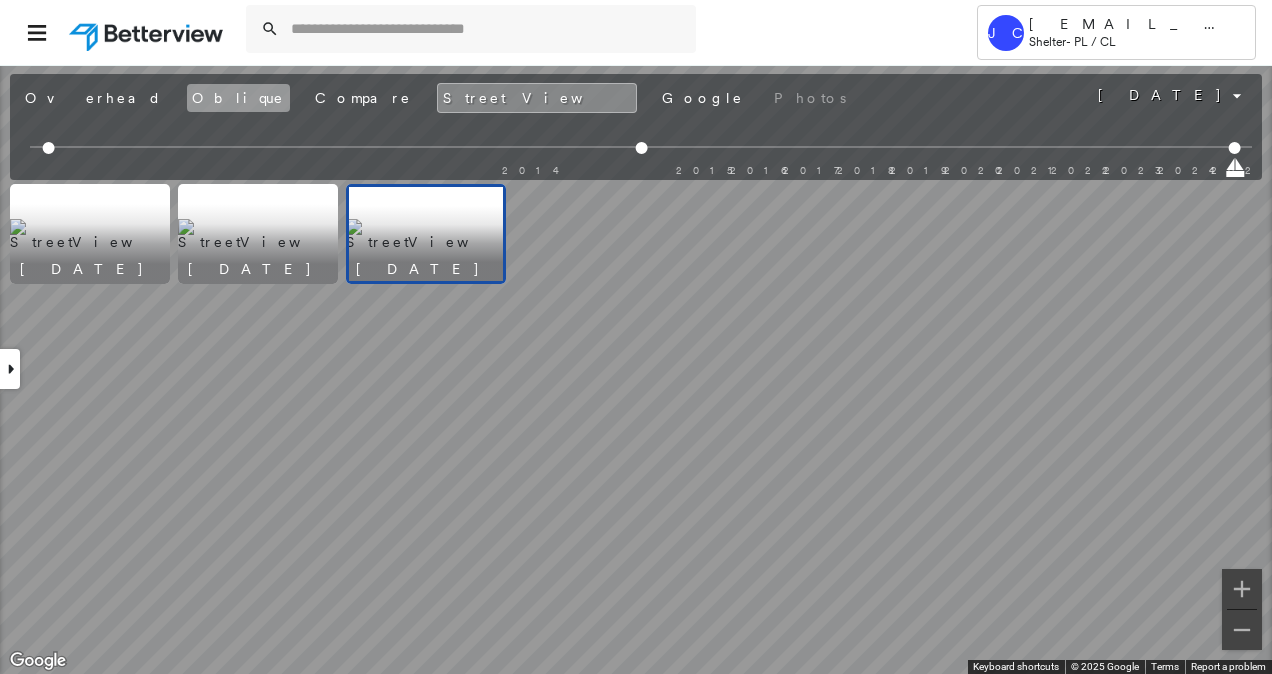 click on "Oblique" at bounding box center [238, 98] 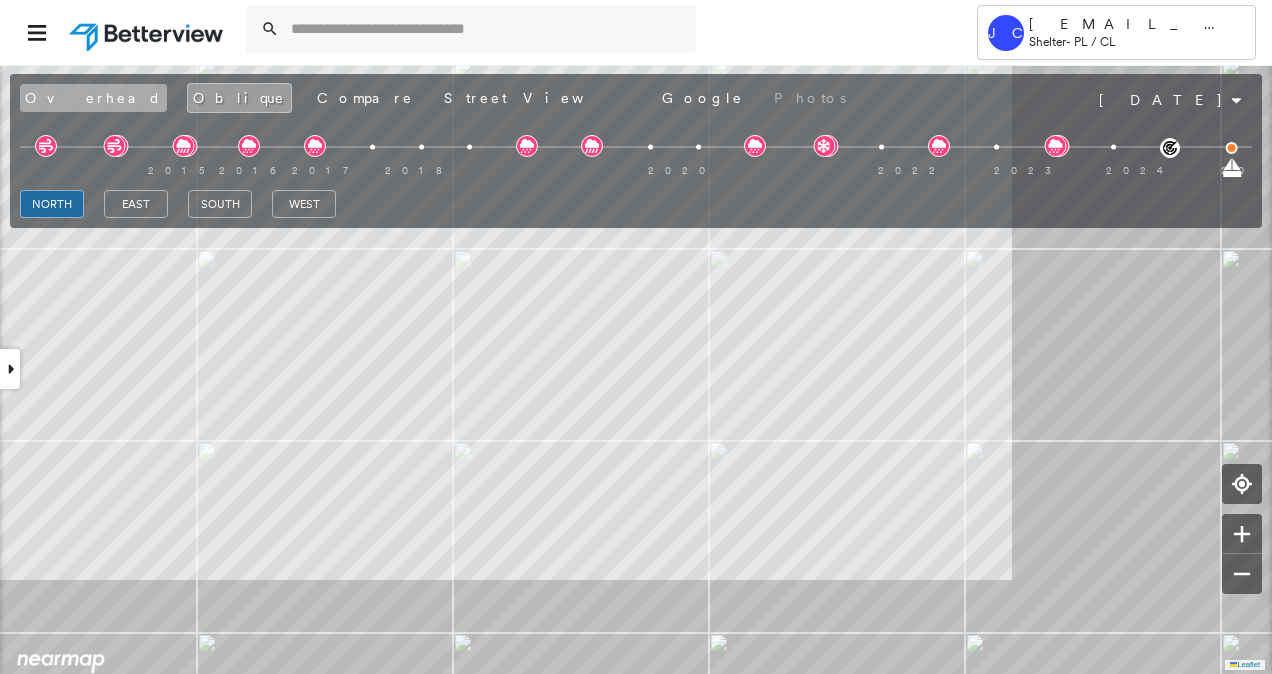 click on "Overhead" at bounding box center (93, 98) 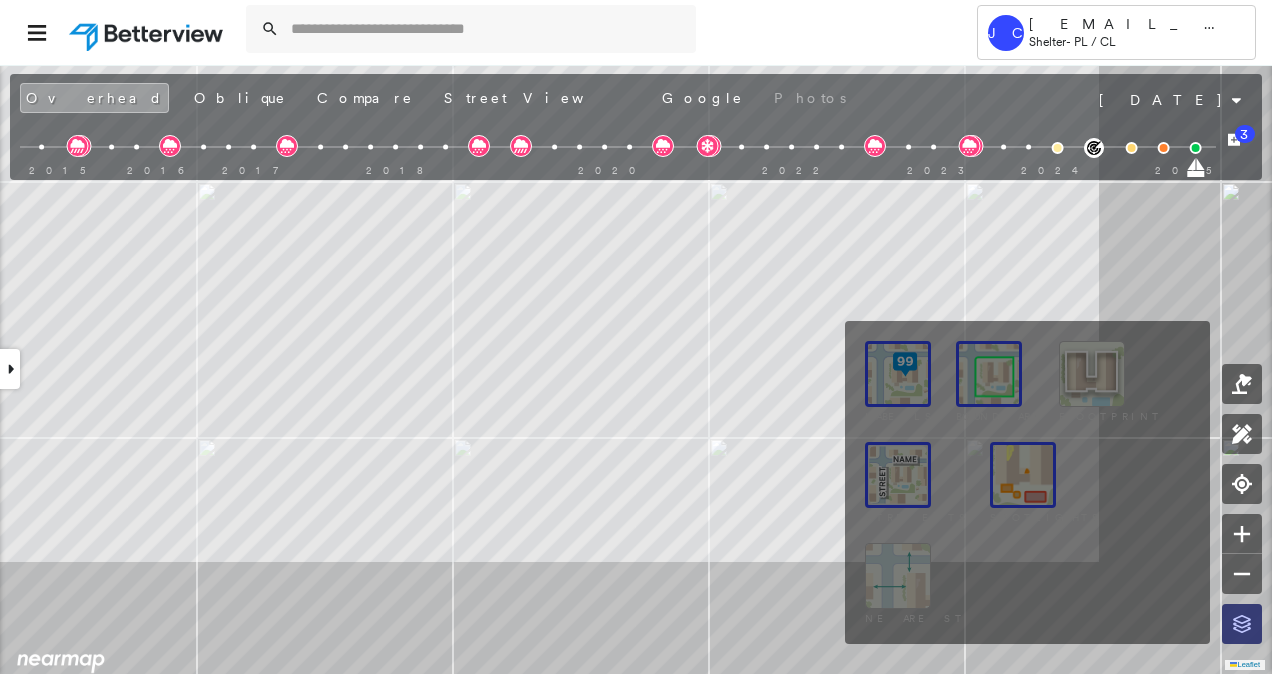 click 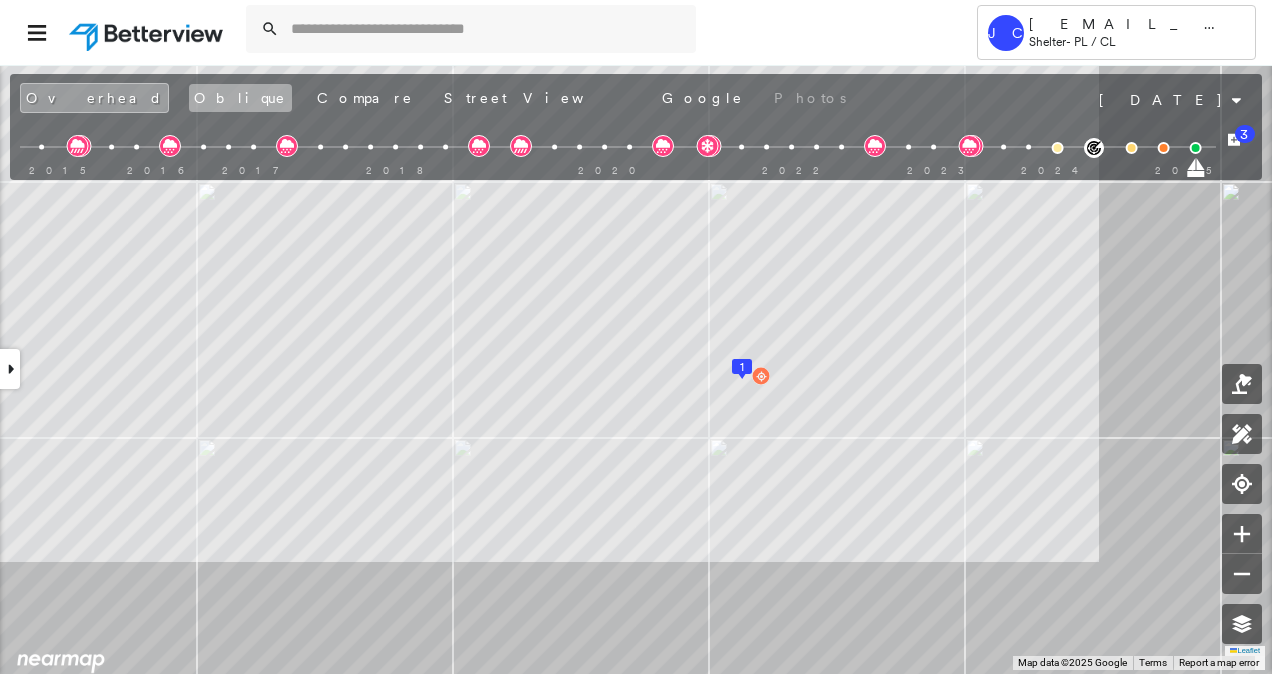 click on "Oblique" at bounding box center [240, 98] 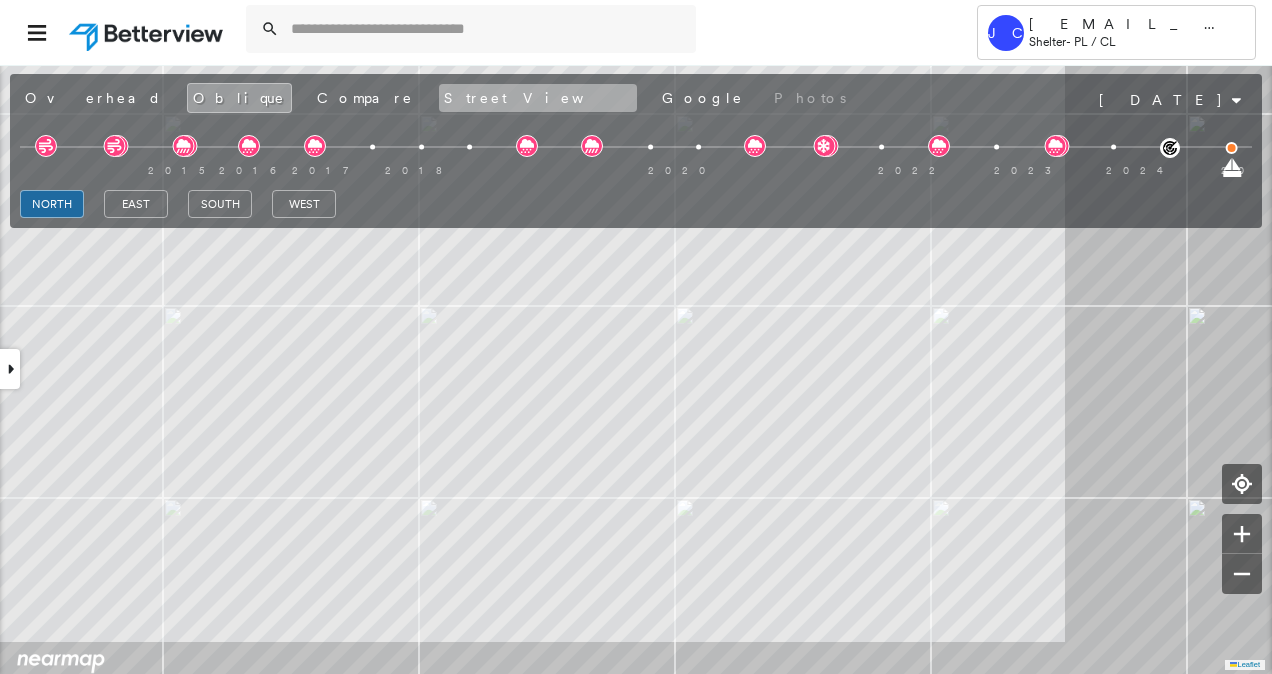 click on "Street View" at bounding box center (538, 98) 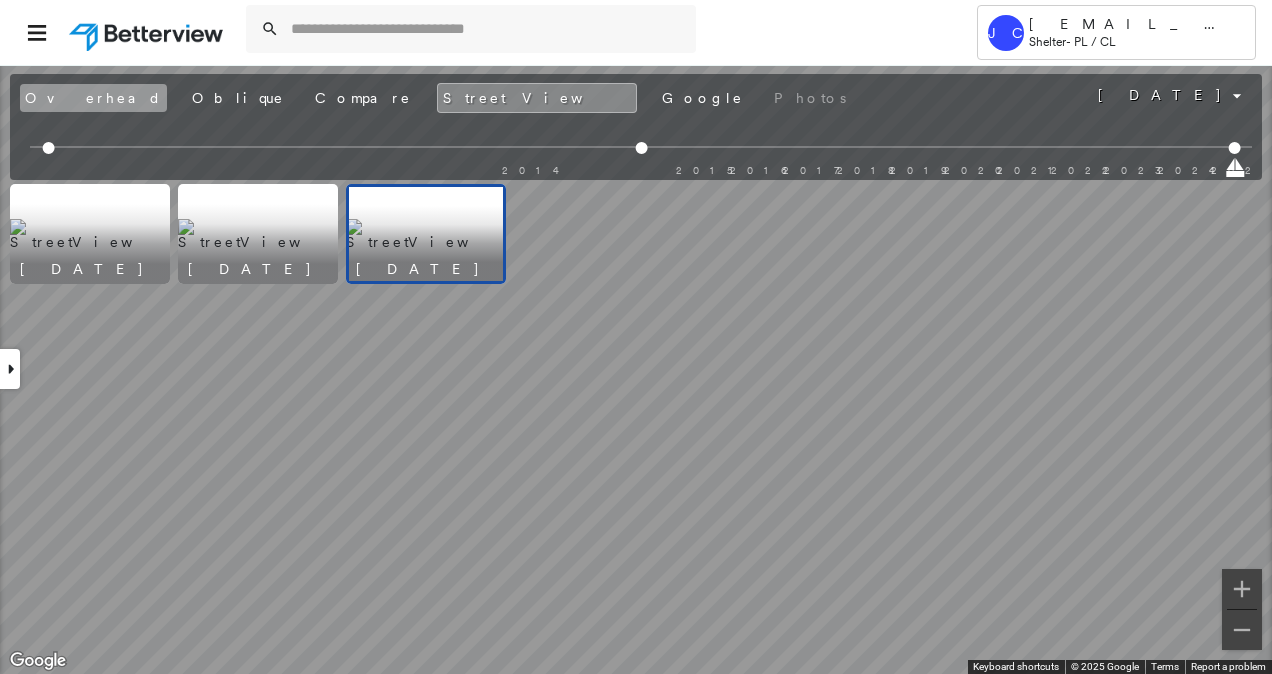 click on "Overhead" at bounding box center (93, 98) 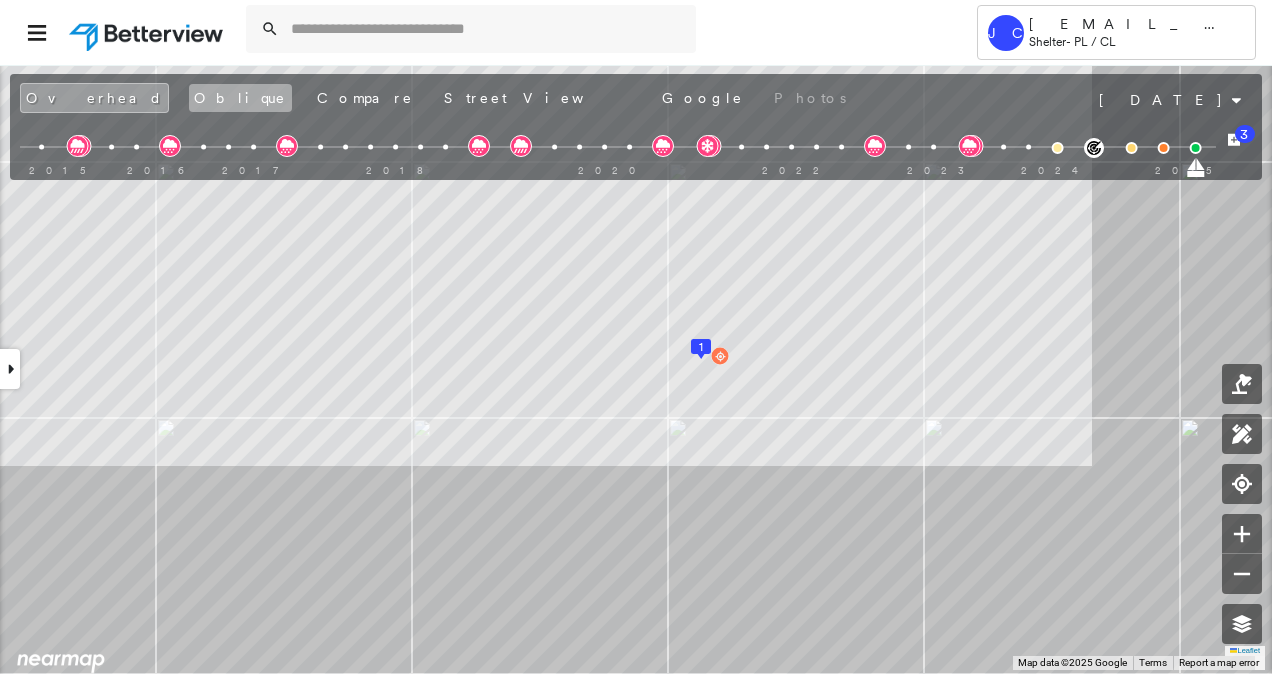 click on "Oblique" at bounding box center (240, 98) 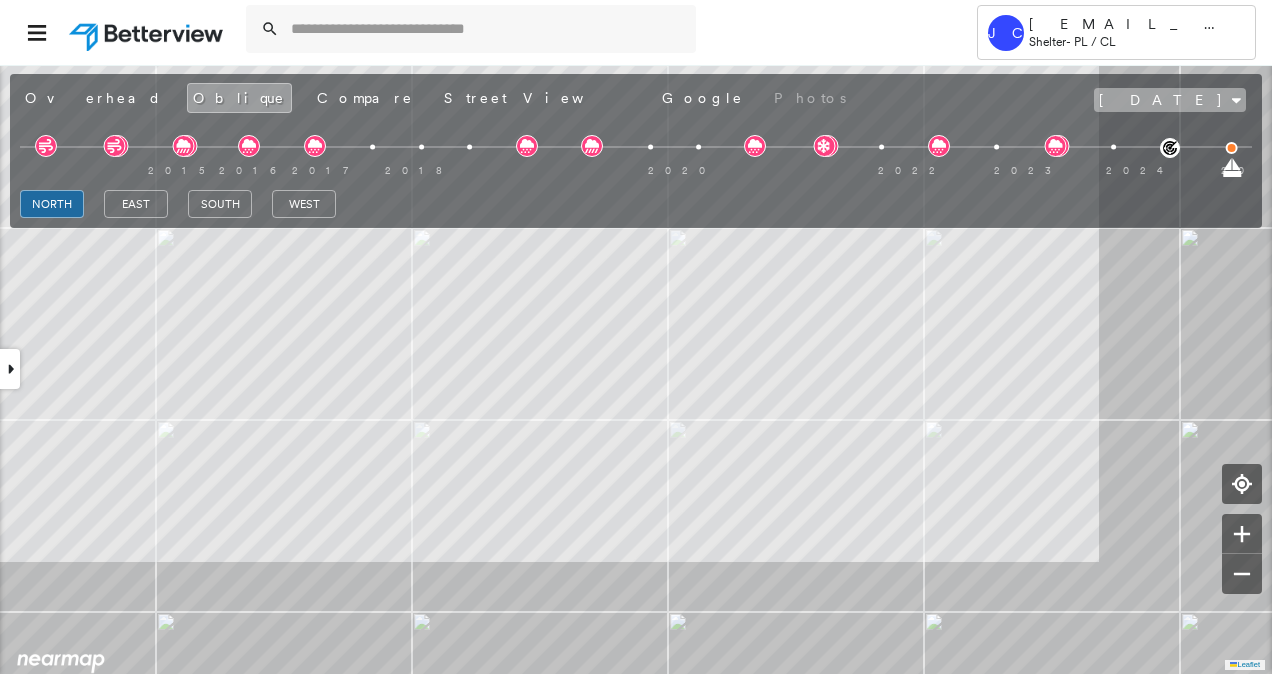 click on "[DATE]" at bounding box center (1170, 100) 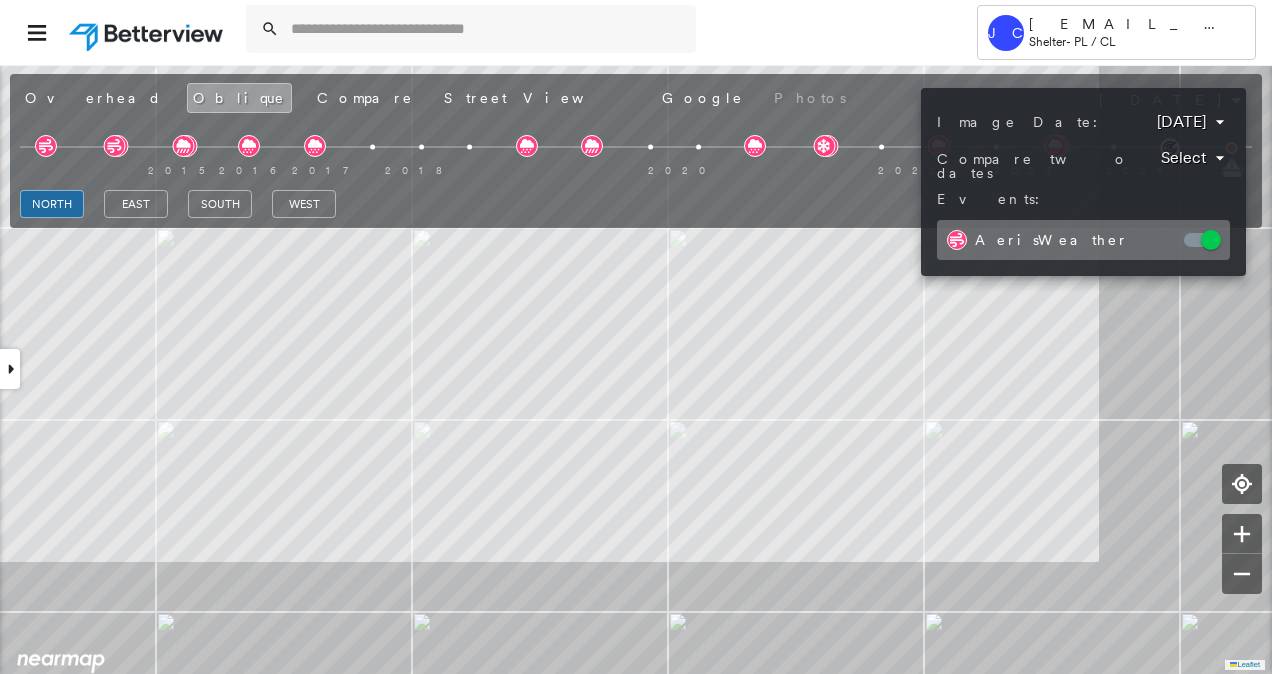 click on "Tower [PERSON_NAME][EMAIL_ADDRESS][DOMAIN_NAME] Shelter  -   PL / CL [GEOGRAPHIC_DATA] 271230037632270002 Assigned to:  - Assigned to:  - 271230037632270002 Assigned to:  - Open Comments Download PDF Report Summary Construction Occupancy Protection Exposure Determination Overhead Obliques Street View Roof Spotlight™ Index :  39-90 out of 100 0 100 25 50 75 1 Building Roof Scores 2 Buildings Policy Information :  271230037632270002 Flags :  6 (4 cleared, 2 uncleared) Construction Roof Spotlights :  Staining, Worn Shingles, Overhang, Roof Debris, Chimney and 1 more Property Features :  Pool Roof Age :  [DEMOGRAPHIC_DATA]+ years old. 1 Building 1 :  10+ years Roof Size & Shape :  2 buildings  BuildZoom - Building Permit Data and Analysis Occupancy Place Detail Protection Exposure FEMA Risk Index Wind Claim Predictor: More Risky 2   out of  5 Additional Perils Determination Flags :  6 (4 cleared, 2 uncleared) Uncleared Flags (2) Cleared Flags  (4) LOW Low Priority Flagged [DATE] Clear Pool Flagged [DATE]" at bounding box center (636, 337) 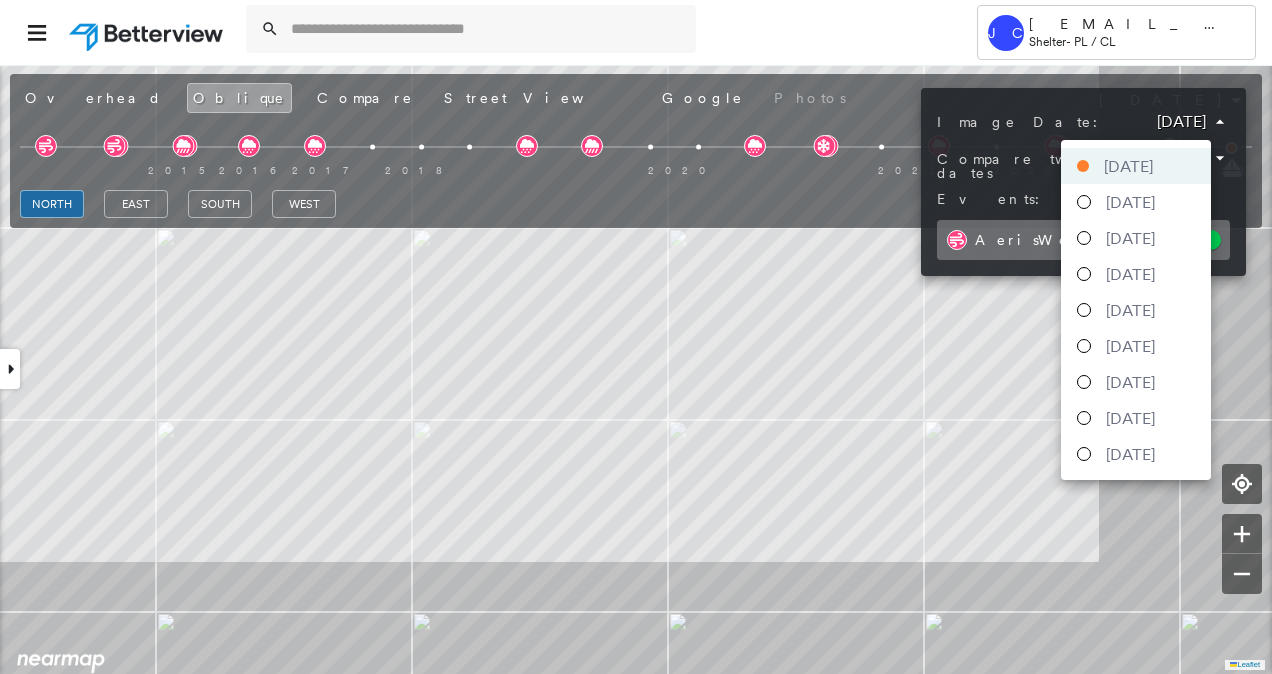 click on "[DATE]" at bounding box center (1130, 202) 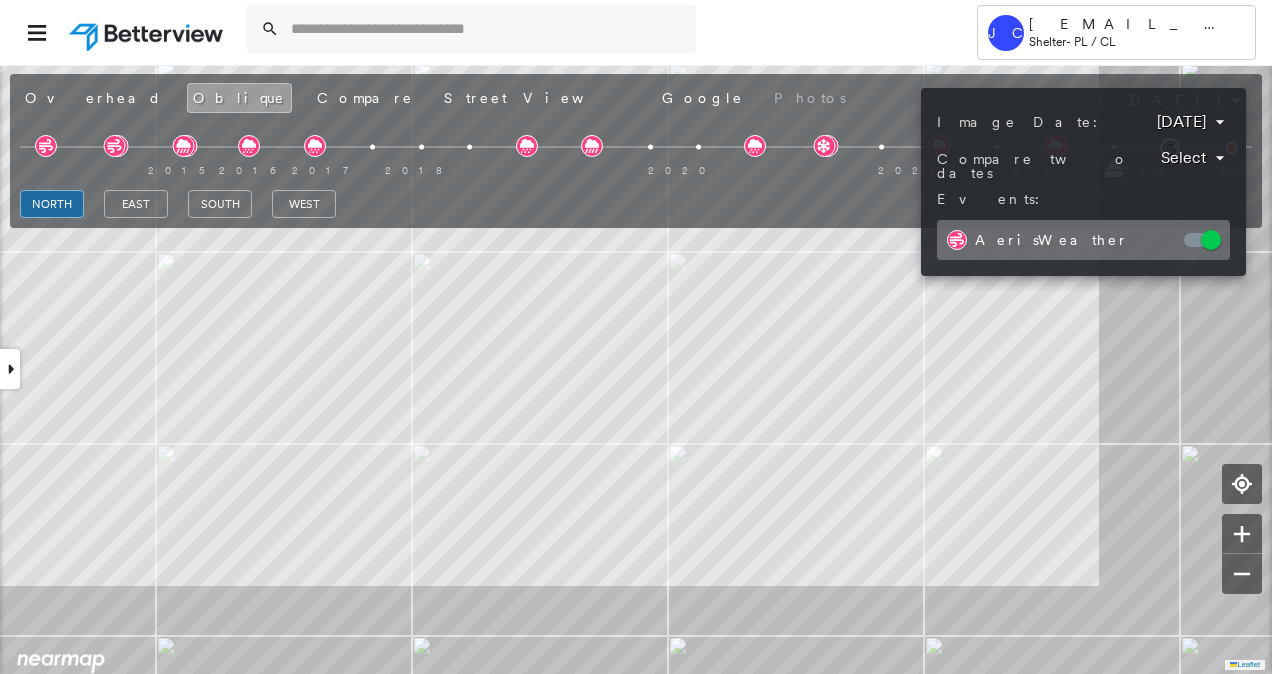 click on "Tower [PERSON_NAME][EMAIL_ADDRESS][DOMAIN_NAME] Shelter  -   PL / CL 5785 [GEOGRAPHIC_DATA] 271230037632270002 Assigned to:  - Assigned to:  - 271230037632270002 Assigned to:  - Open Comments Download PDF Report Summary Construction Occupancy Protection Exposure Determination Looking for roof spotlights? Analyze this date Overhead Obliques Street View Roof Spotlight™ Index 0 100 25 50 75 1 Building Roof Scores 0 Buildings Policy Information :  271230037632270002 Flags :  6 (4 cleared, 2 uncleared) Construction Roof Age :  [DEMOGRAPHIC_DATA]+ years old. 1 Building 1 :  10+ years BuildZoom - Building Permit Data and Analysis Occupancy Place Detail Protection Exposure FEMA Risk Index Additional Perils Determination Flags :  6 (4 cleared, 2 uncleared) Uncleared Flags (2) Cleared Flags  (4) LOW Low Priority Flagged [DATE] Clear Pool Flagged [DATE] Clear Action Taken New Entry History Quote/New Business Terms & Conditions Added ACV Endorsement Added Cosmetic Endorsement Inspection/Loss Control General Save Save" at bounding box center [636, 337] 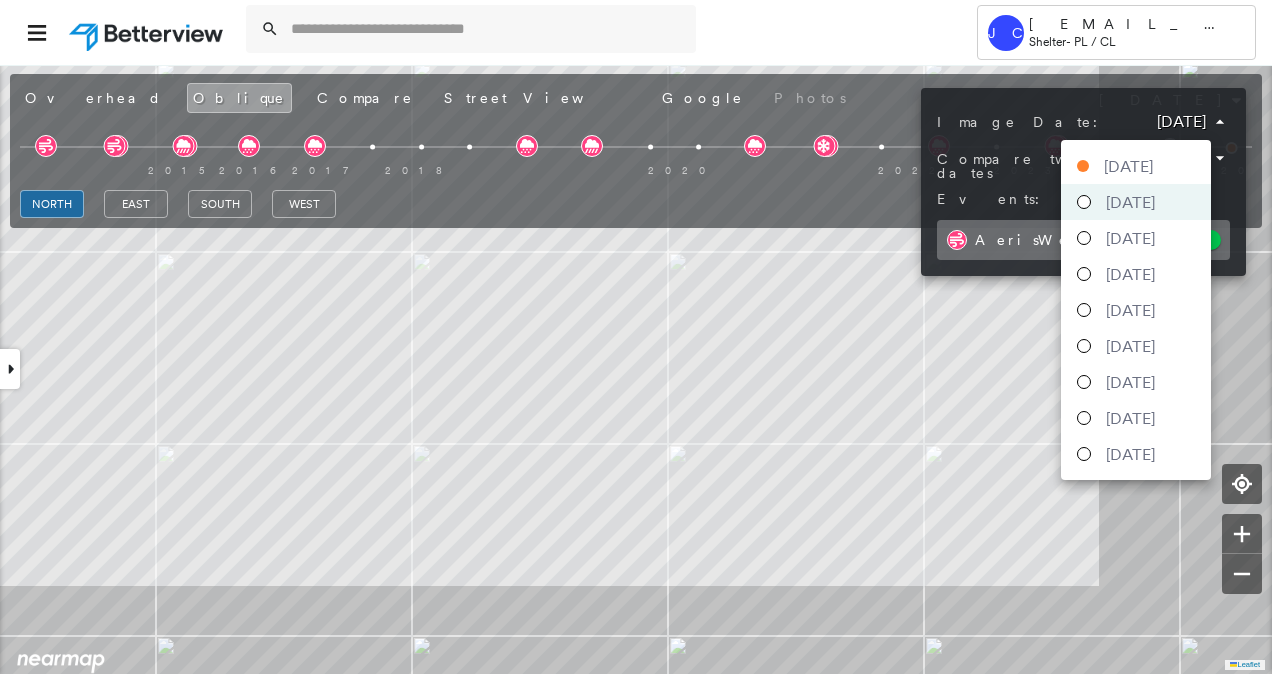drag, startPoint x: 691, startPoint y: 336, endPoint x: 688, endPoint y: 392, distance: 56.0803 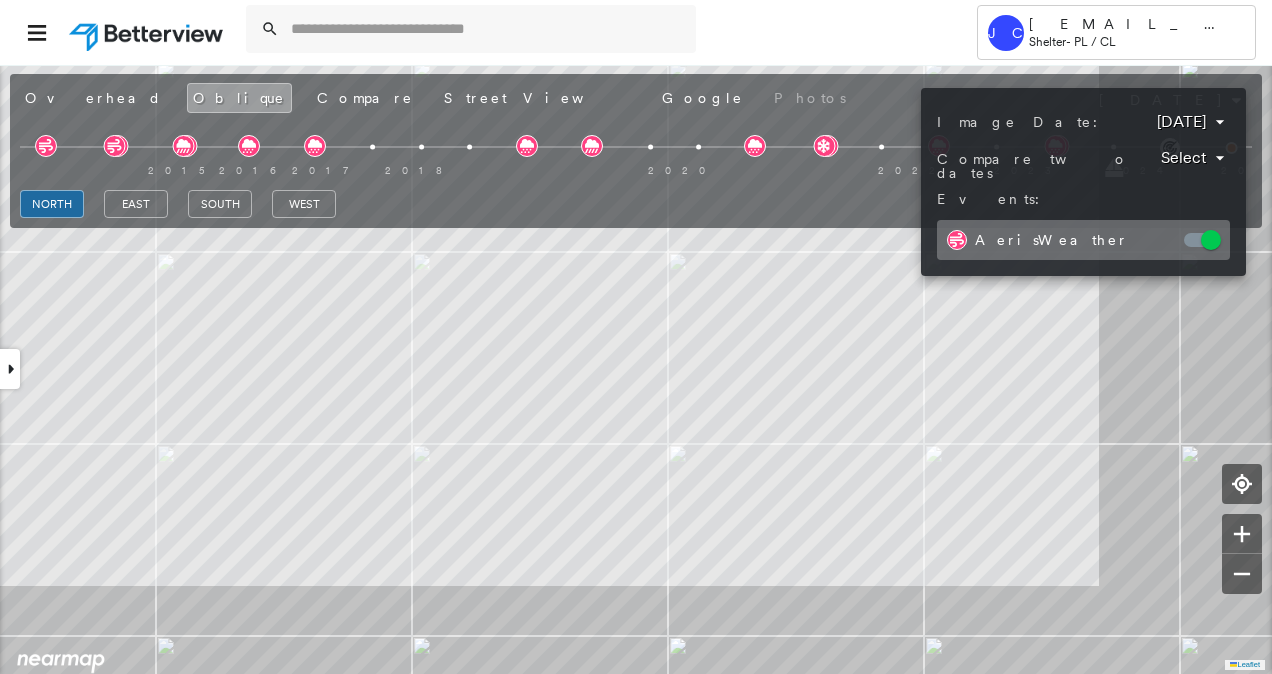 drag, startPoint x: 756, startPoint y: 335, endPoint x: 777, endPoint y: 415, distance: 82.710335 